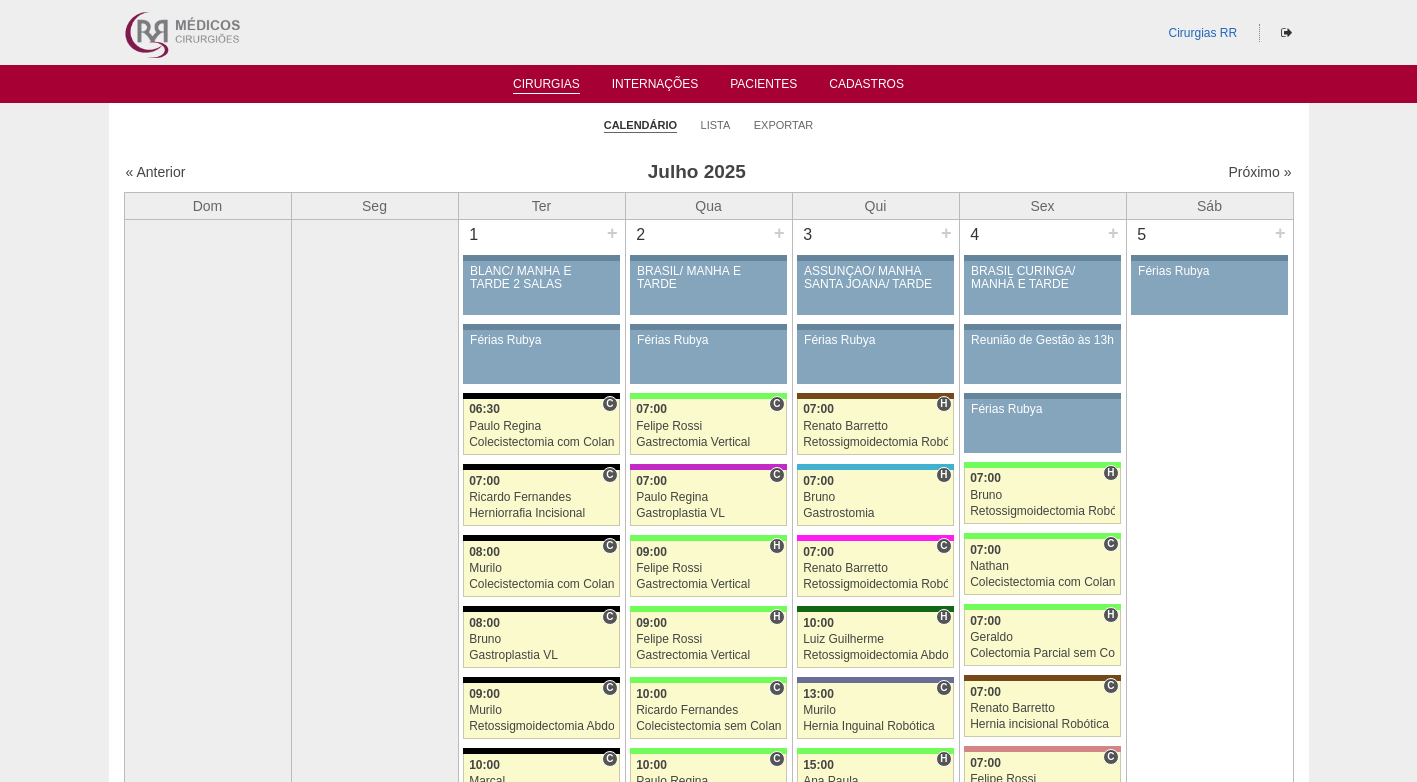 scroll, scrollTop: 0, scrollLeft: 0, axis: both 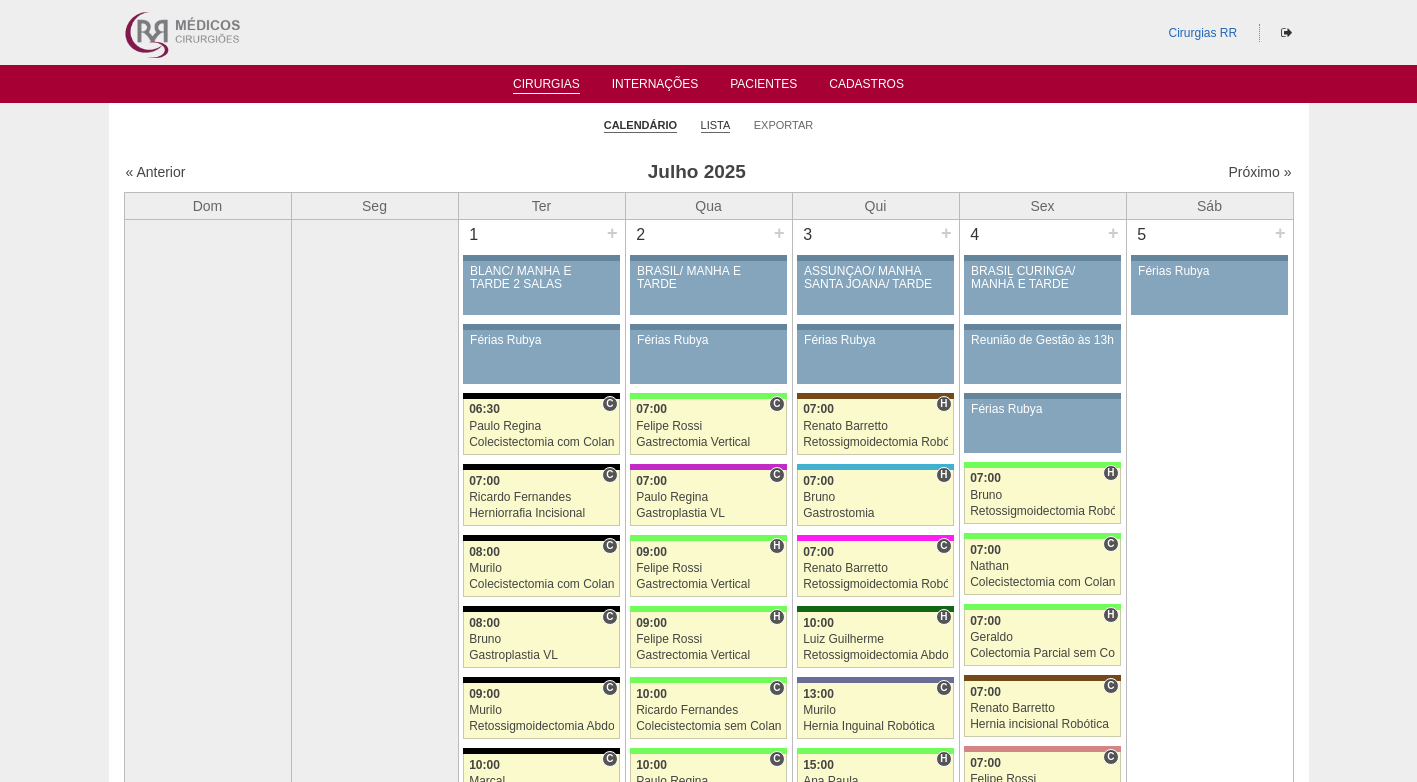 click on "Lista" at bounding box center (716, 125) 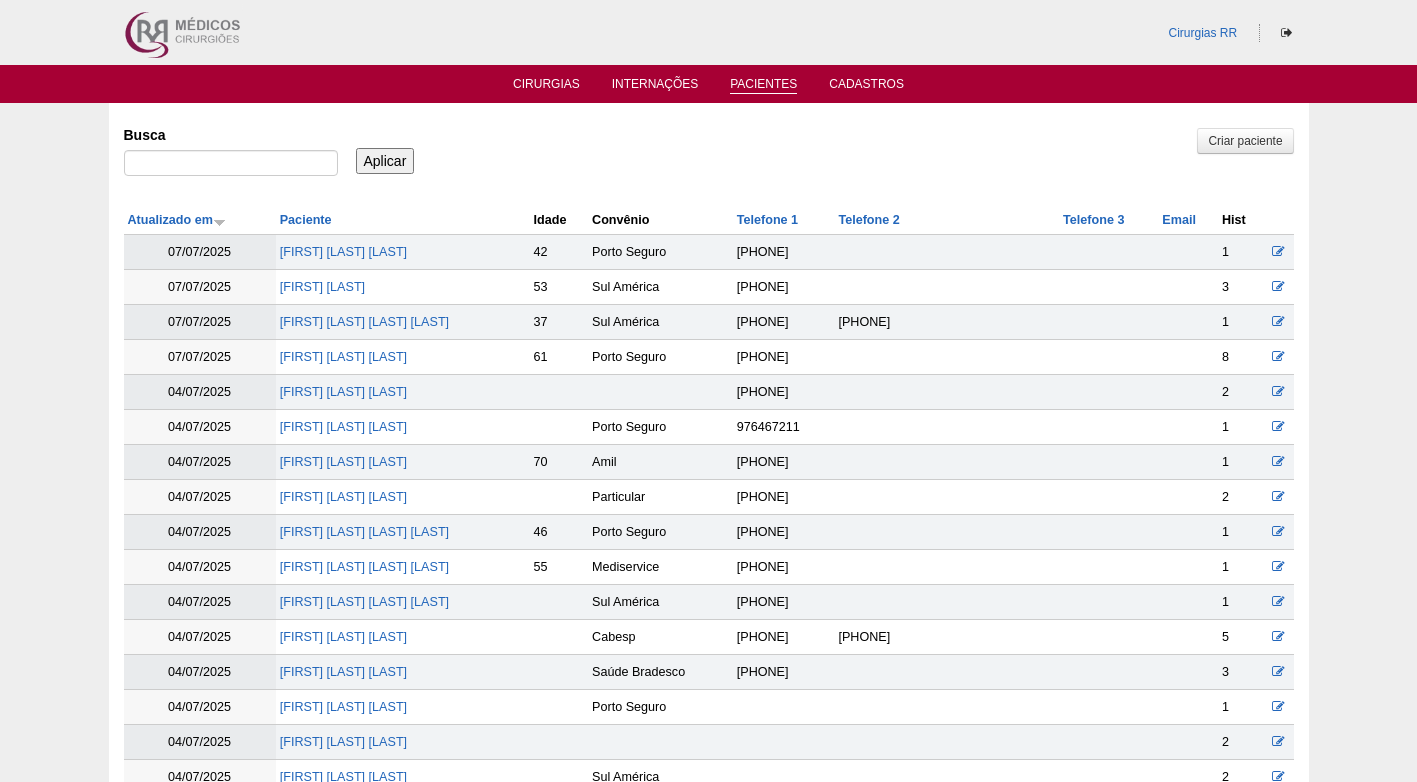 scroll, scrollTop: 0, scrollLeft: 0, axis: both 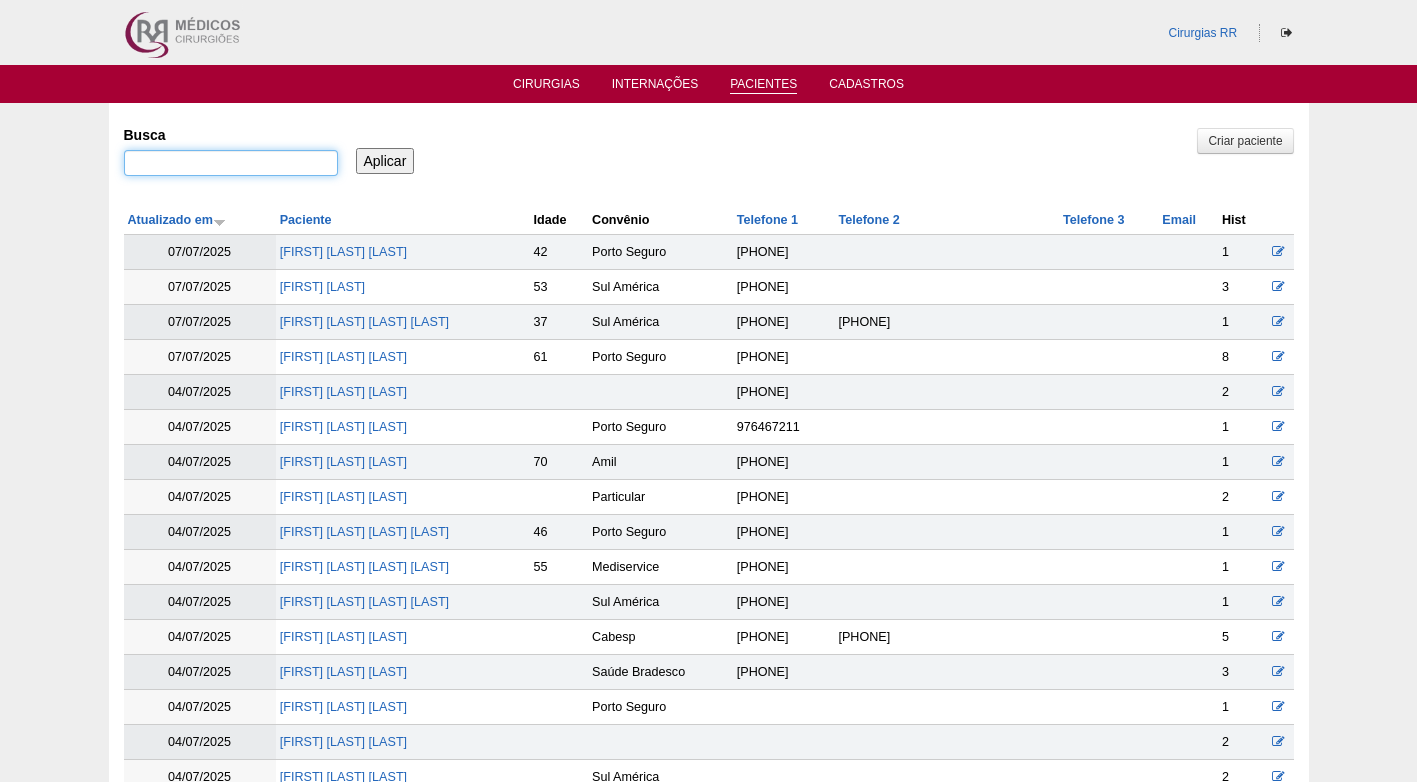click on "Busca" at bounding box center (231, 163) 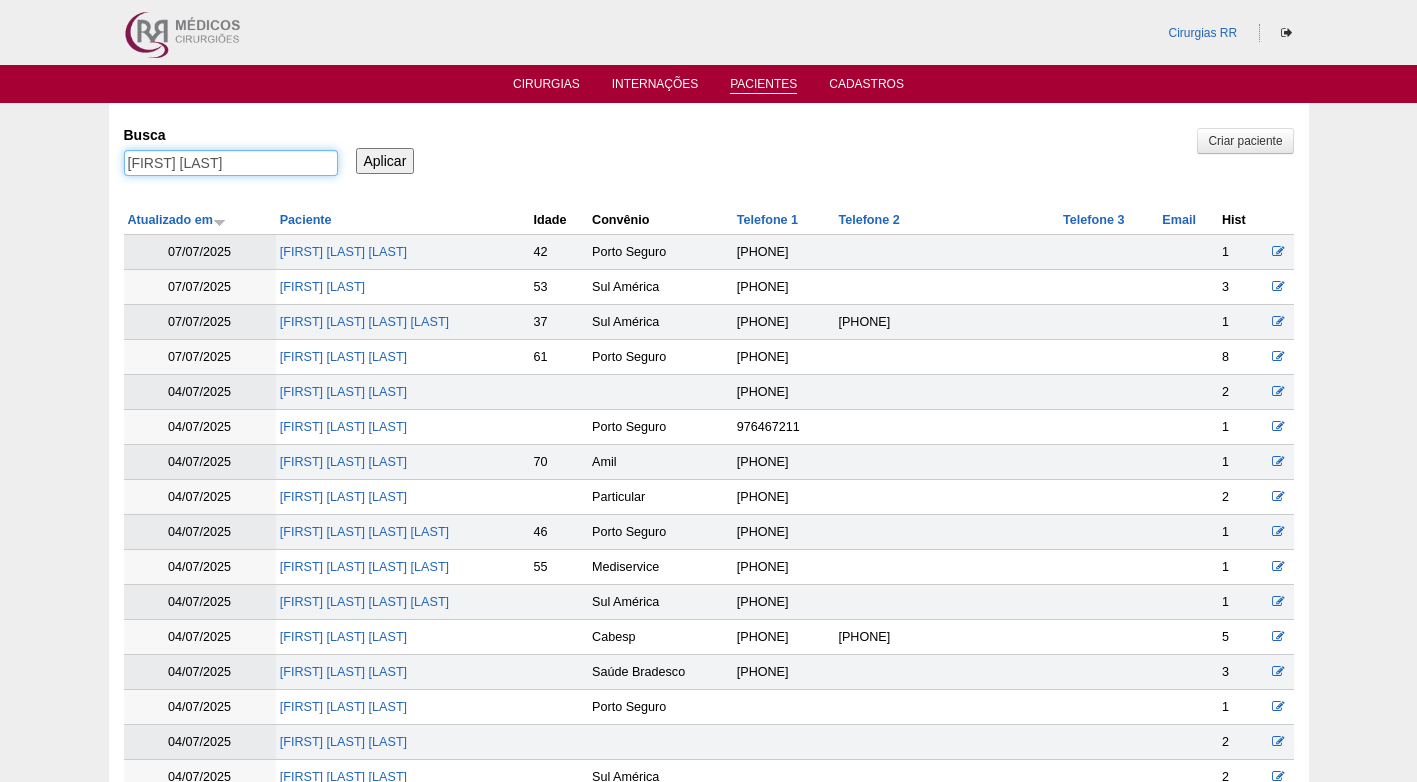 type on "[FIRST] [LAST]" 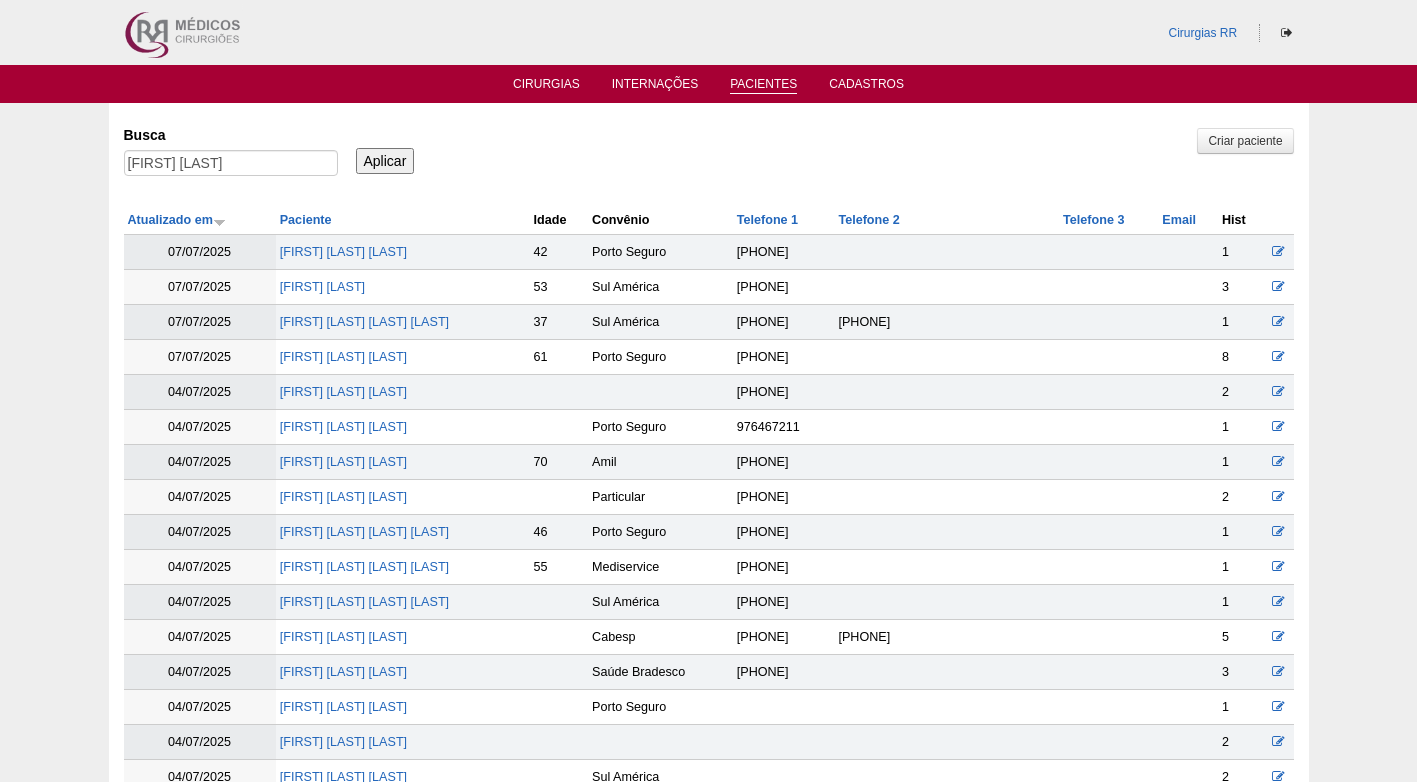 click on "Aplicar" at bounding box center [385, 161] 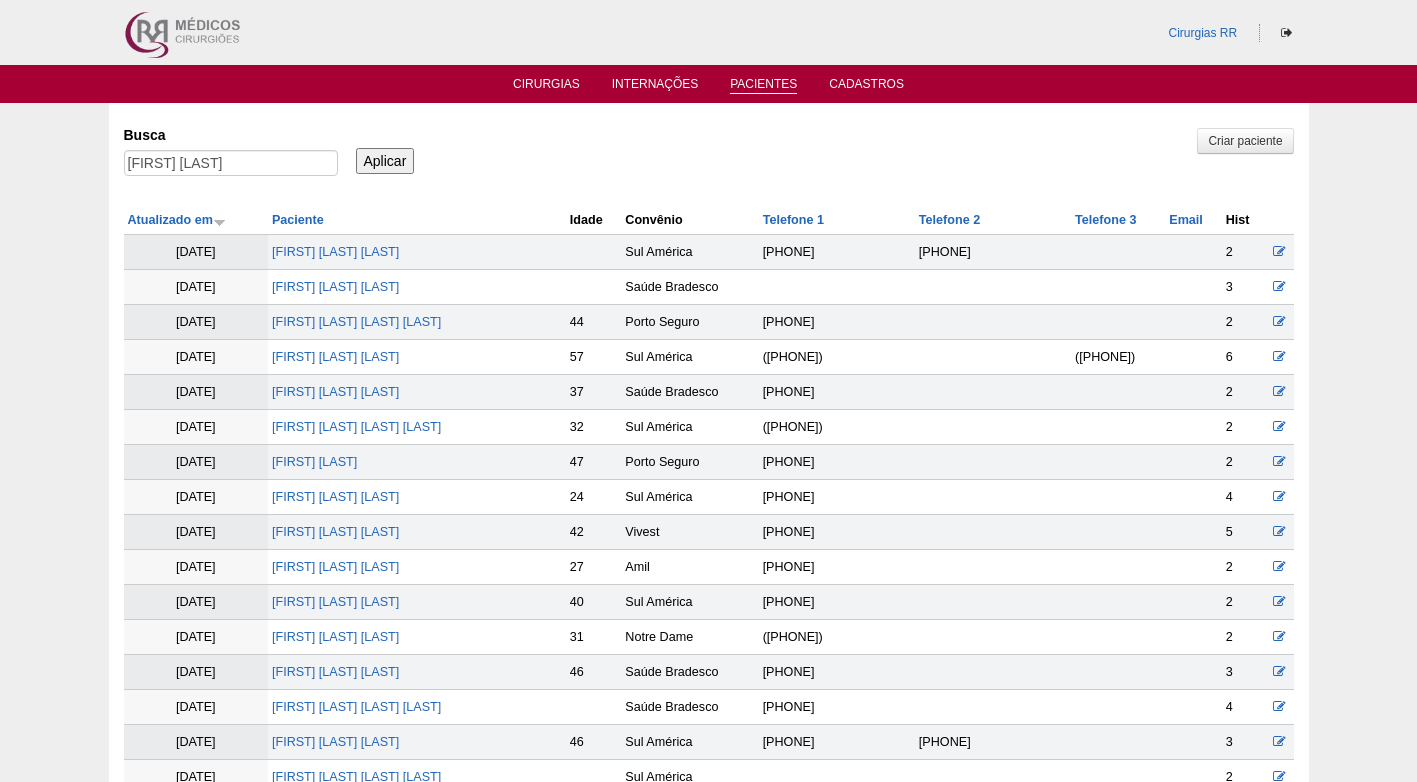 scroll, scrollTop: 0, scrollLeft: 0, axis: both 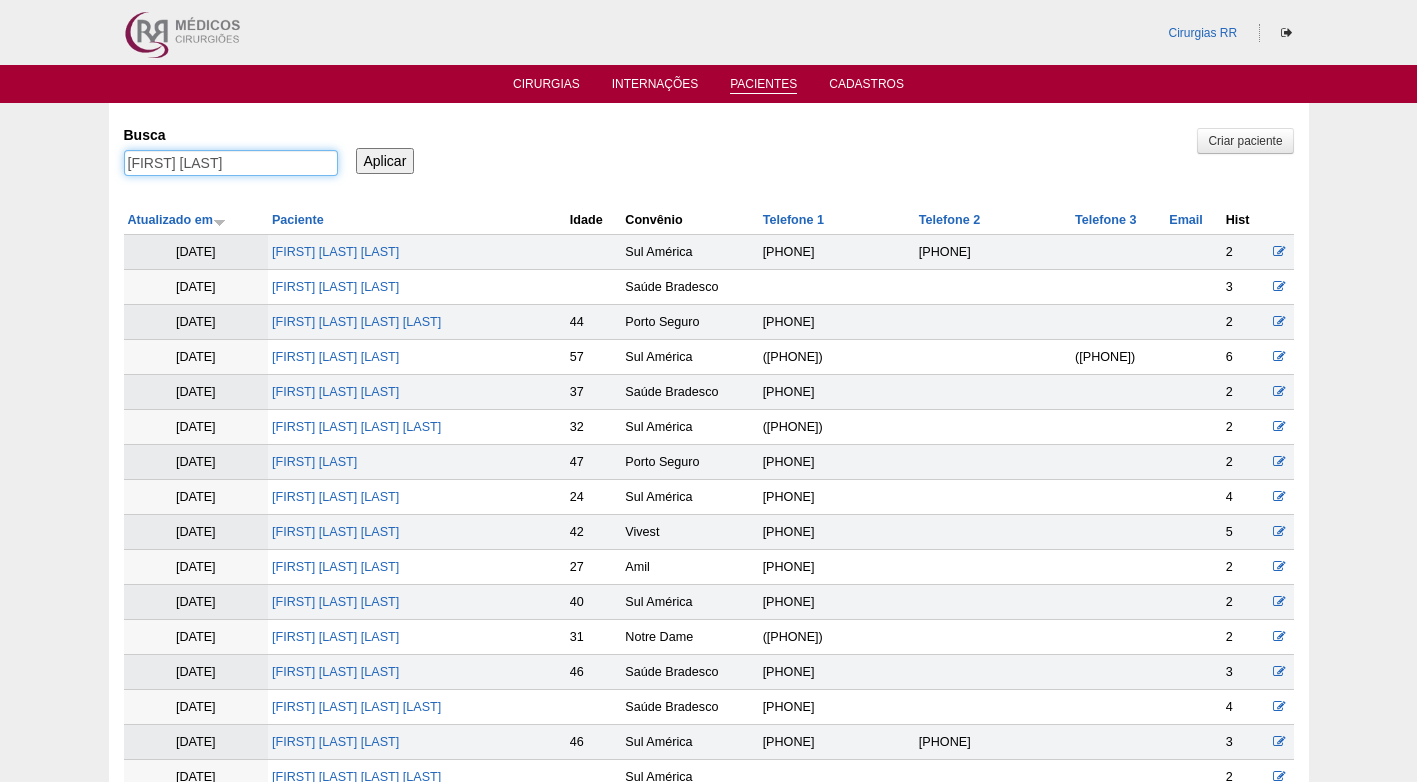 click on "[FIRST] [LAST]" at bounding box center (231, 163) 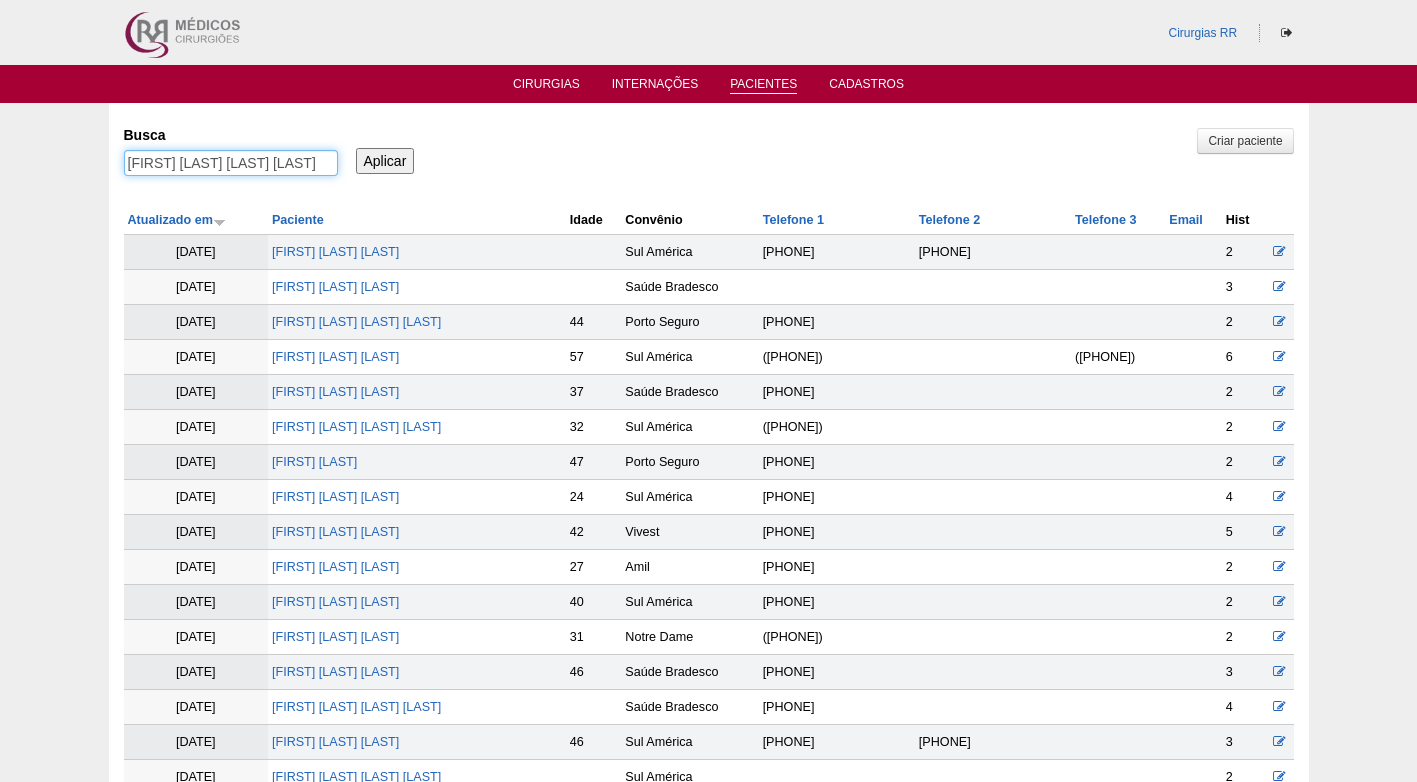 type on "[FIRST] [LAST] [LAST] [LAST]" 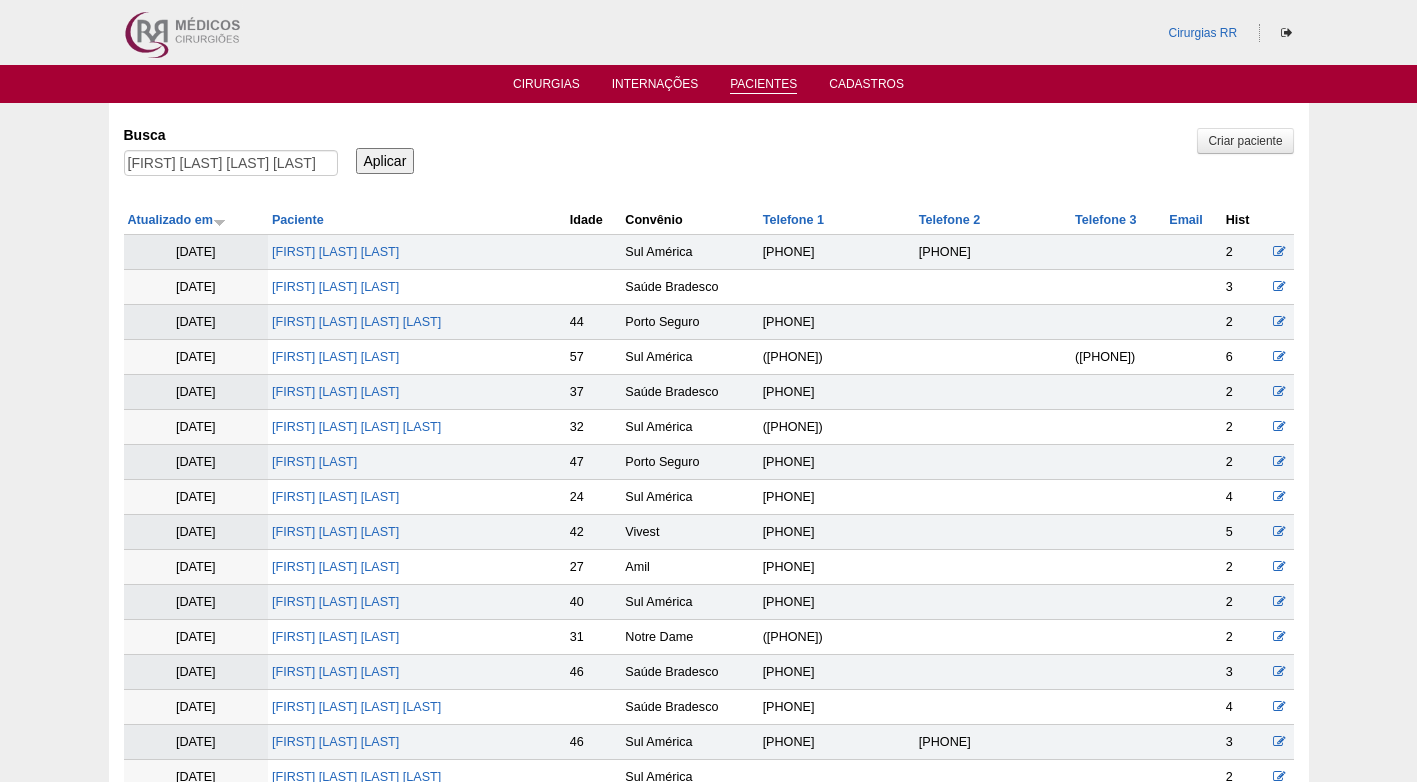 click on "Aplicar" at bounding box center [385, 161] 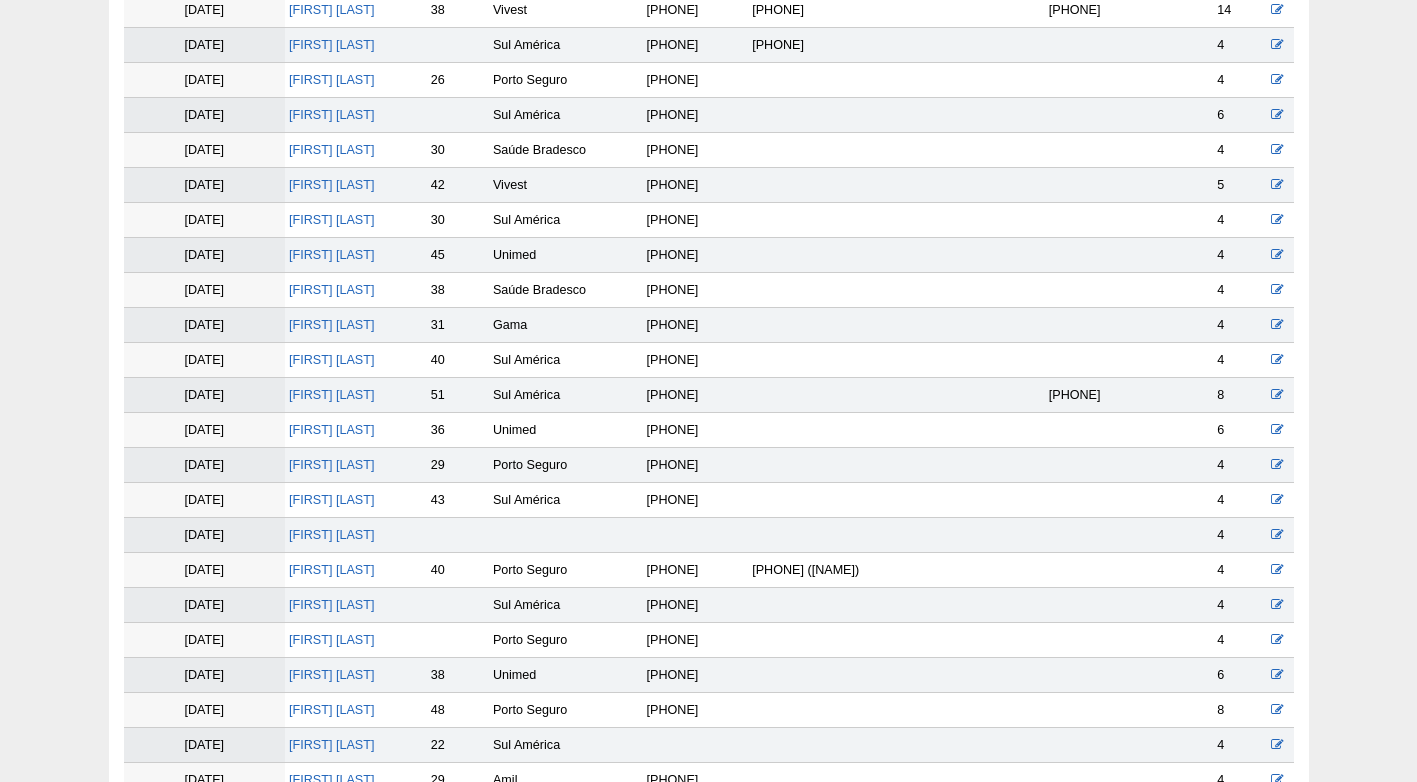 scroll, scrollTop: 700, scrollLeft: 0, axis: vertical 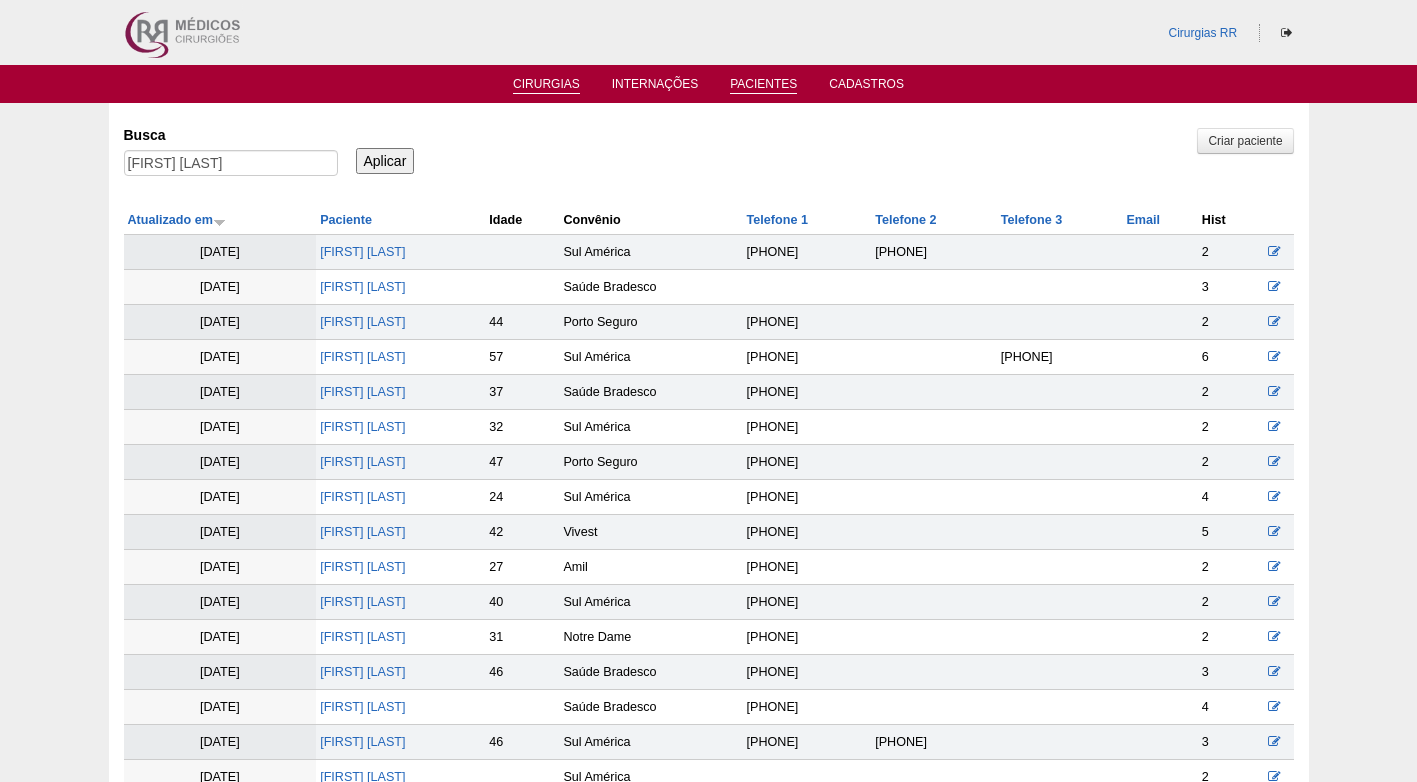 click on "Cirurgias" at bounding box center (546, 85) 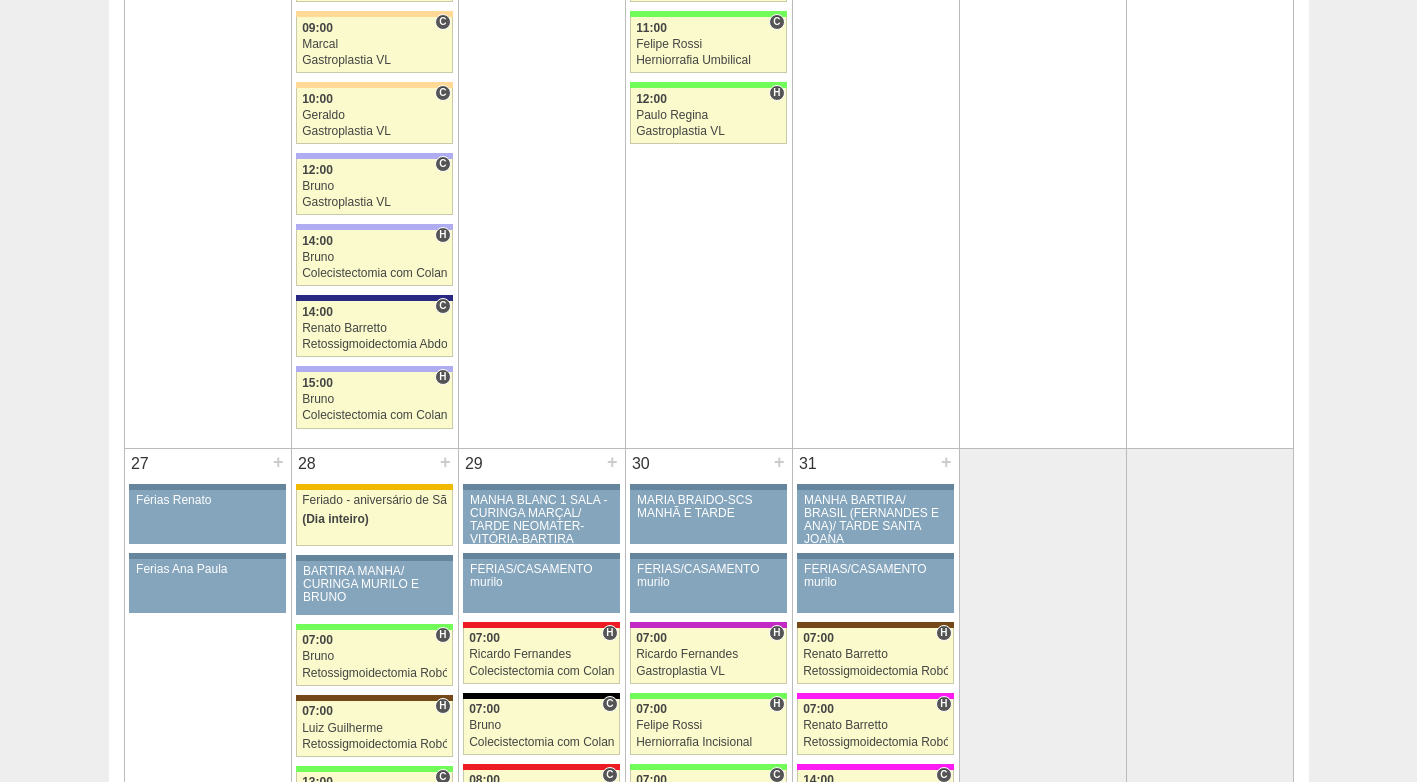 scroll, scrollTop: 4500, scrollLeft: 0, axis: vertical 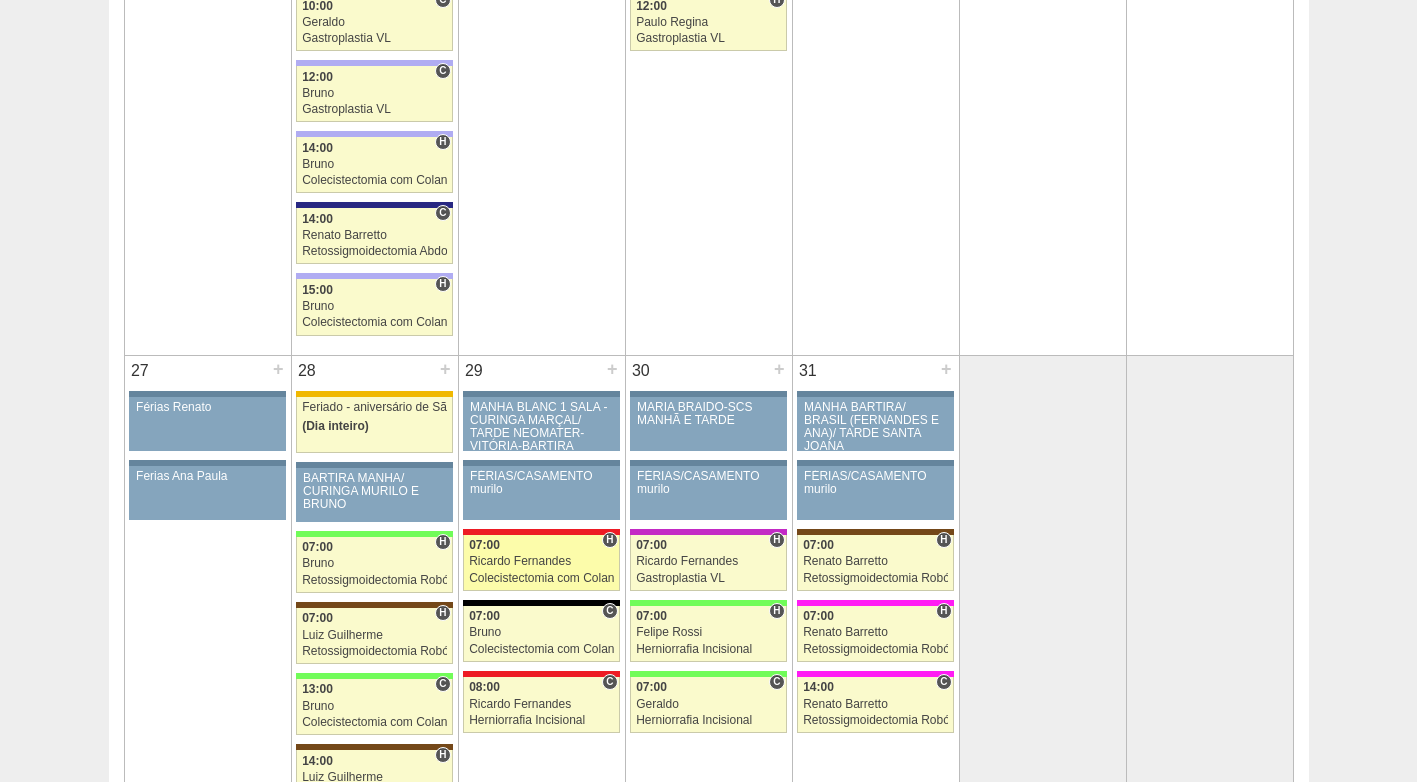 click on "Ricardo Fernandes" at bounding box center [541, 561] 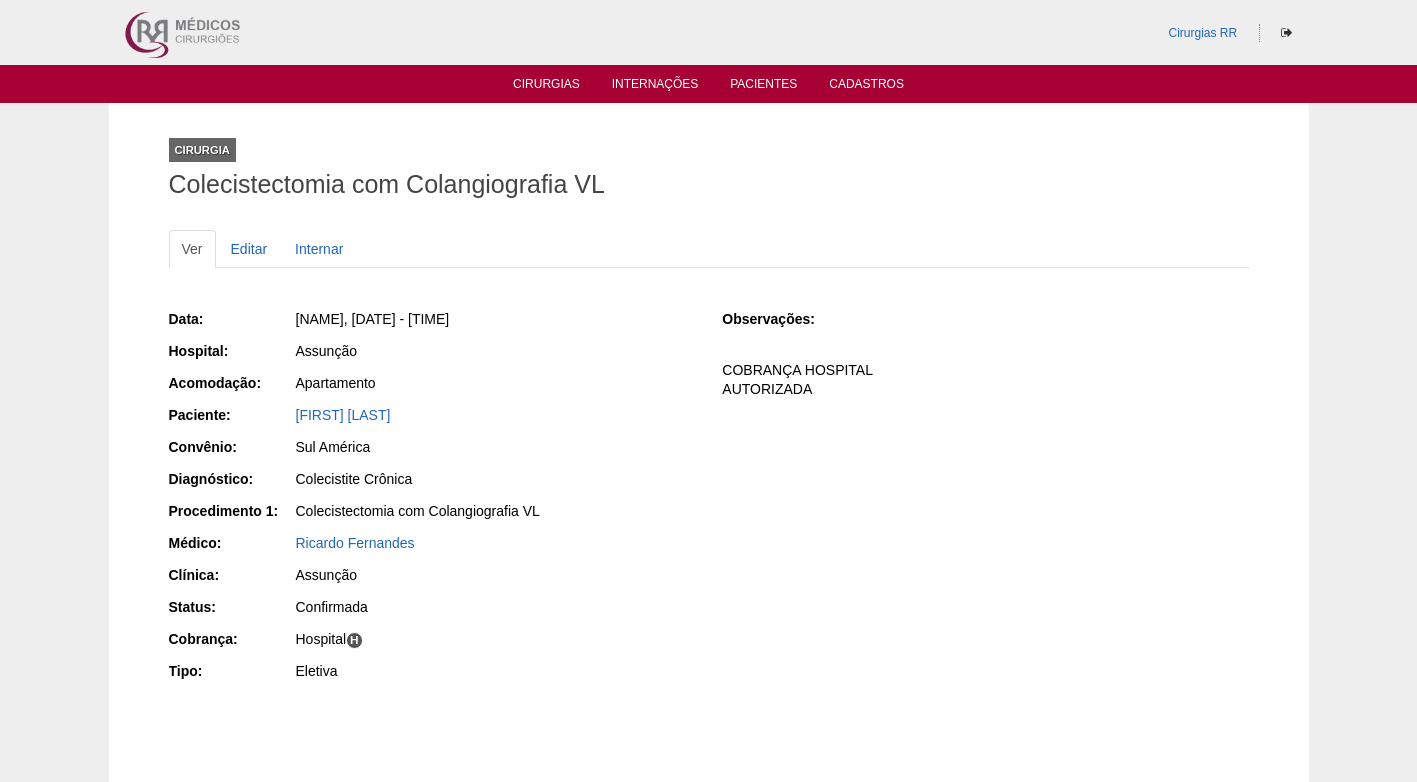 scroll, scrollTop: 0, scrollLeft: 0, axis: both 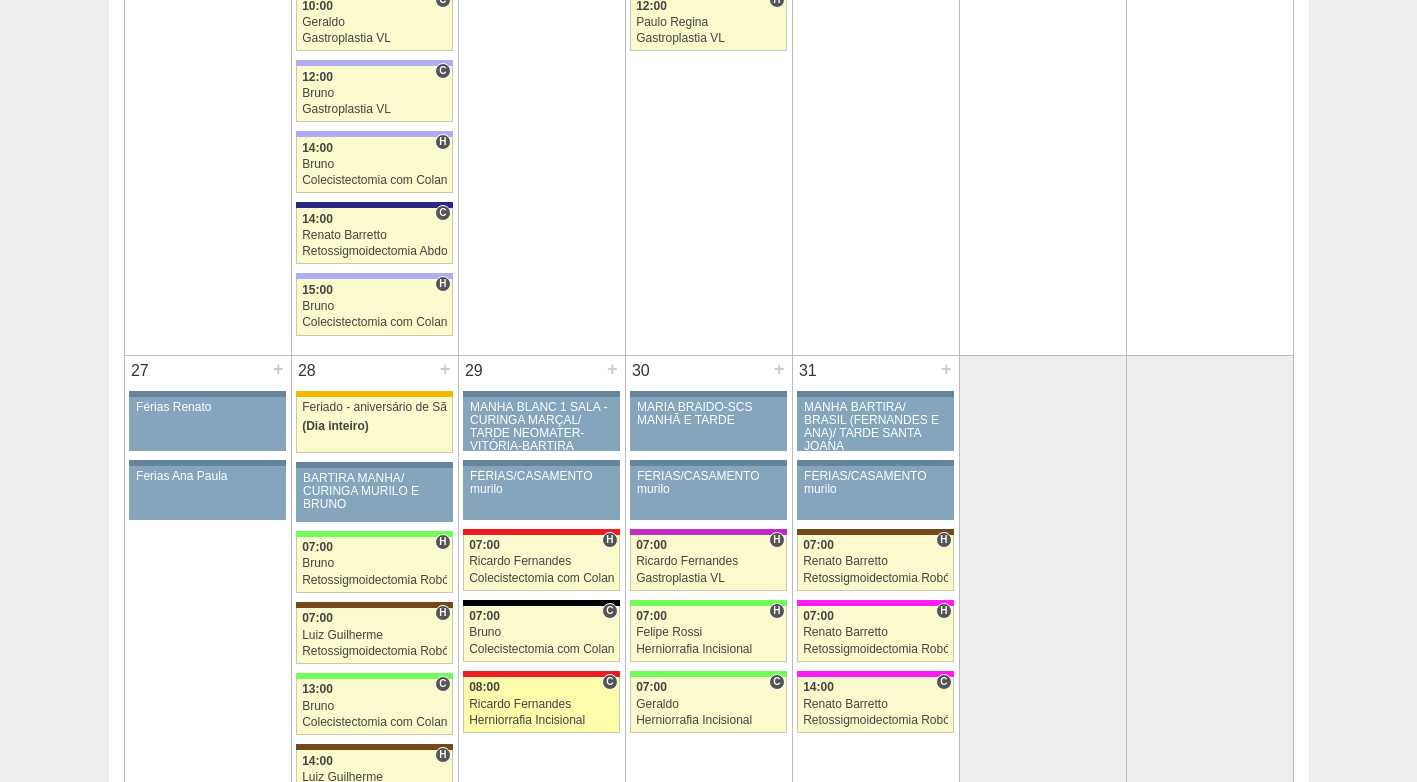 click on "Ricardo Fernandes" at bounding box center (541, 704) 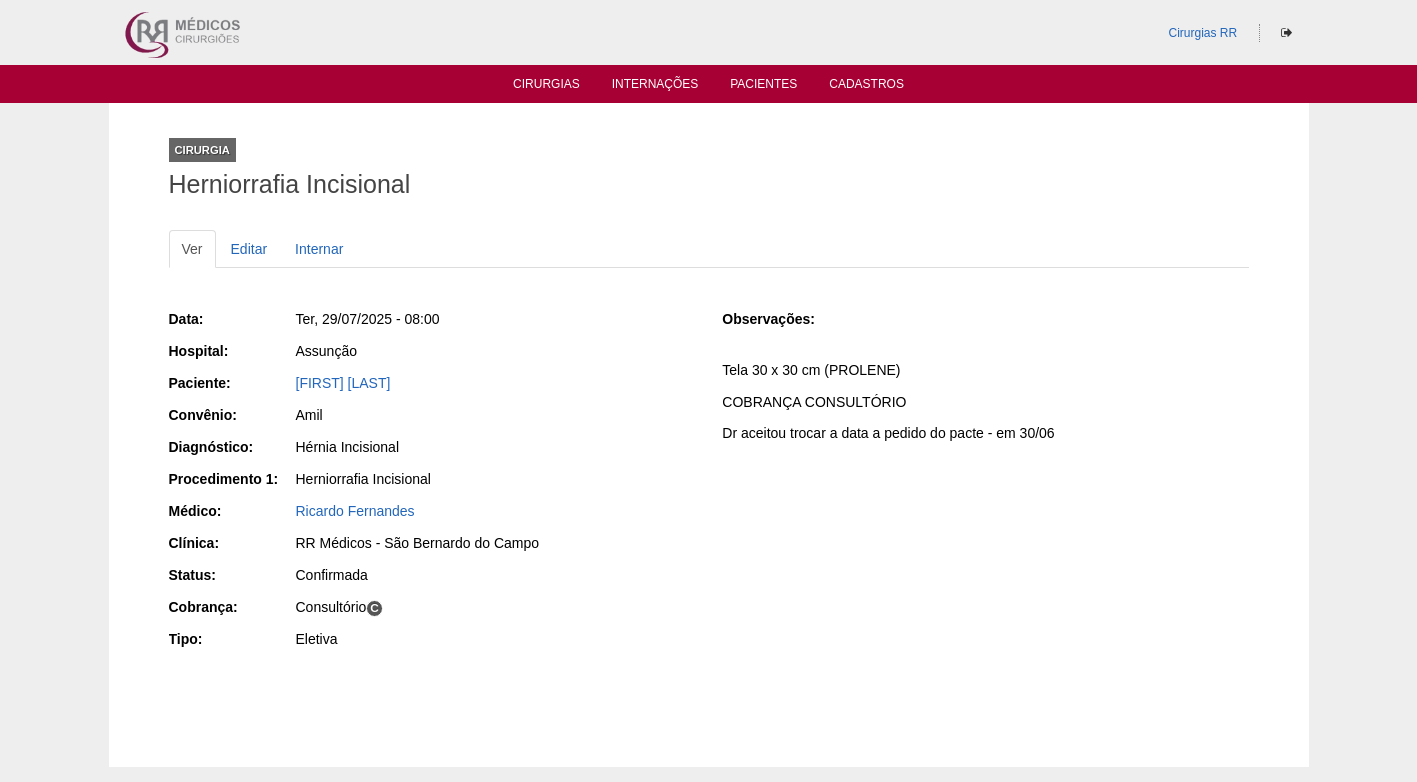 scroll, scrollTop: 0, scrollLeft: 0, axis: both 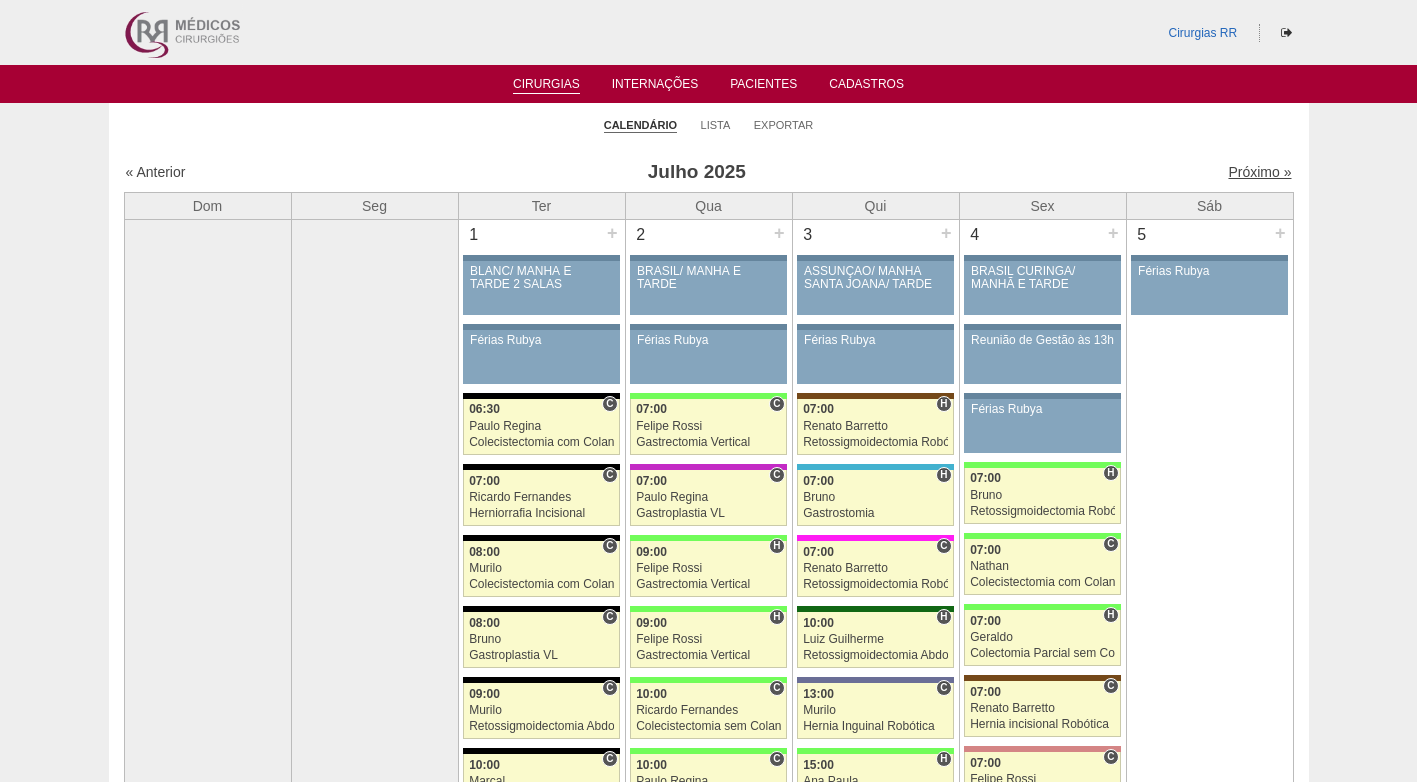 click on "Próximo »" at bounding box center (1259, 172) 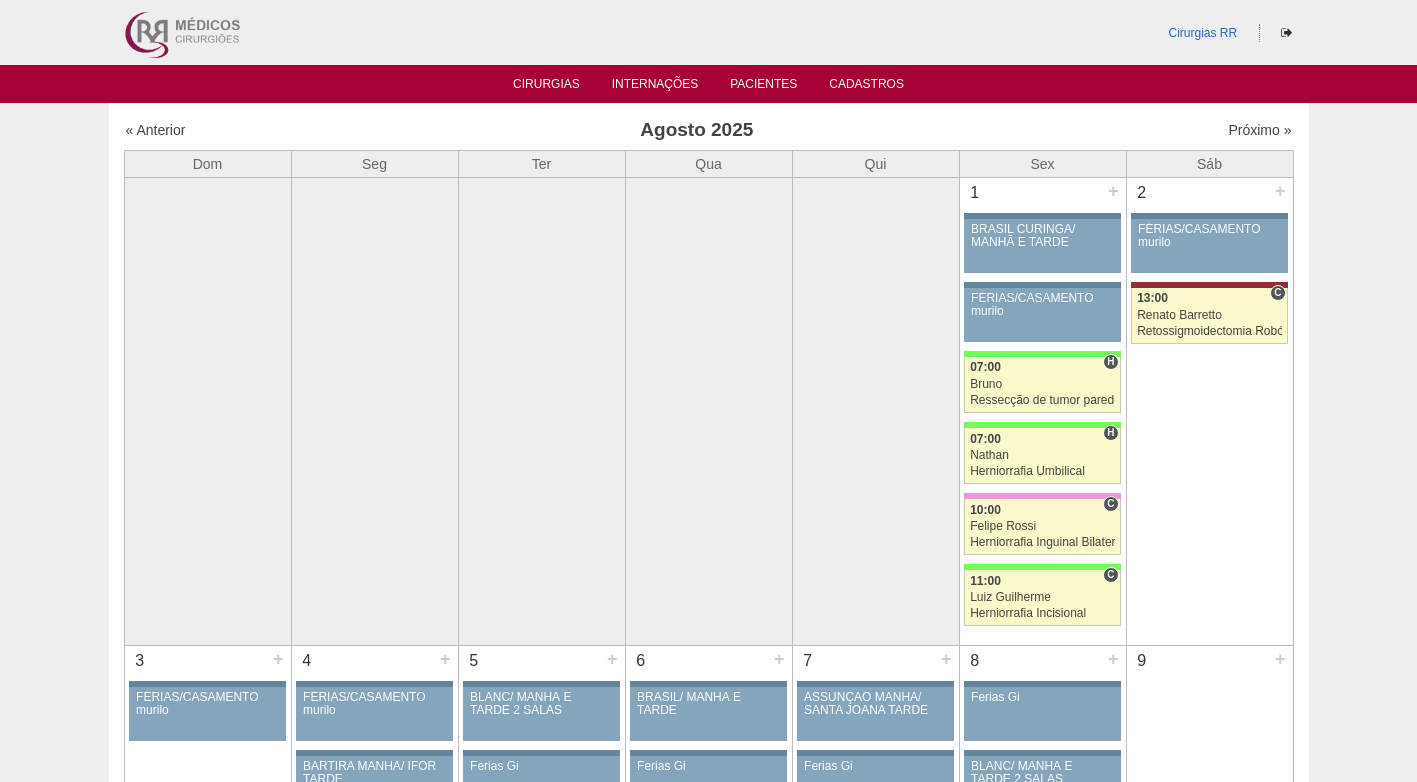 scroll, scrollTop: 0, scrollLeft: 0, axis: both 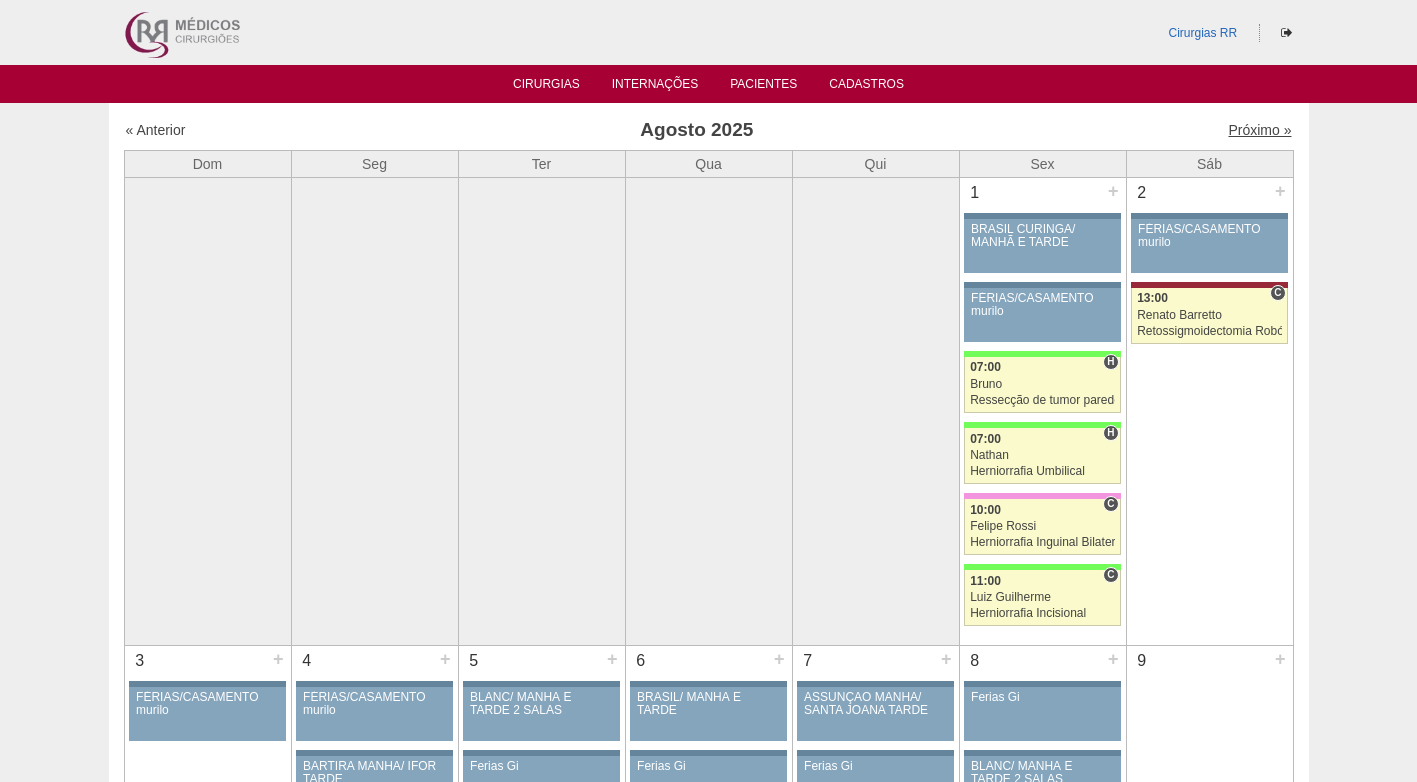 click on "Próximo »" at bounding box center (1259, 130) 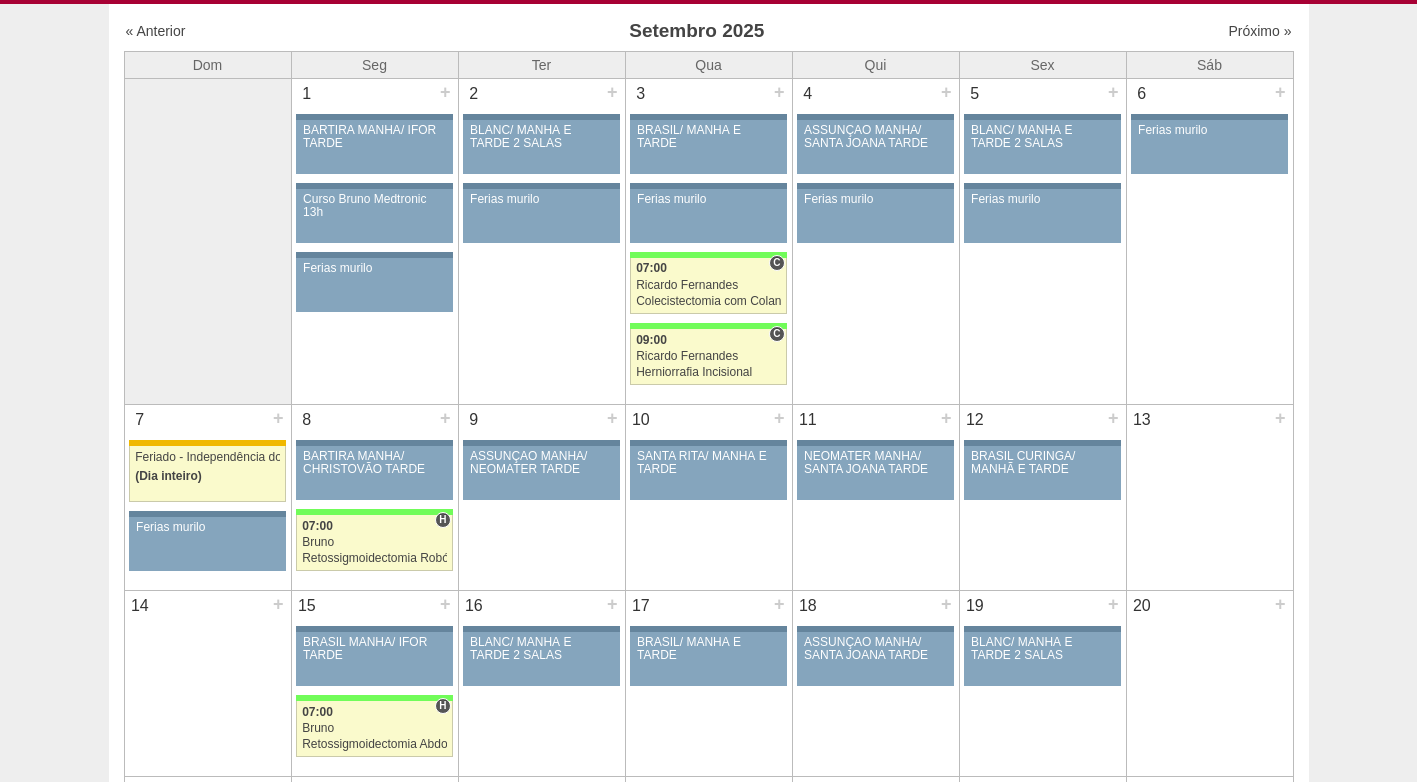scroll, scrollTop: 100, scrollLeft: 0, axis: vertical 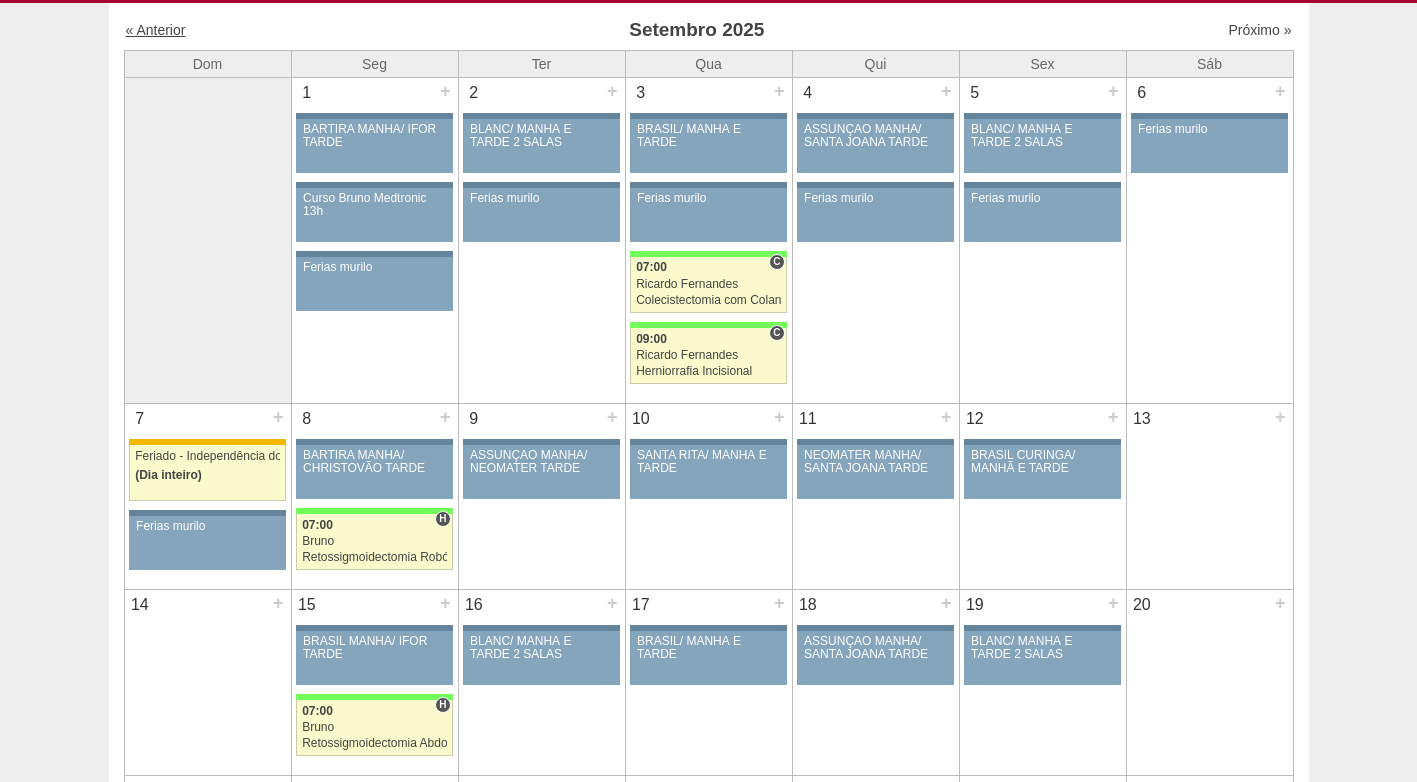 click on "« Anterior" at bounding box center (156, 30) 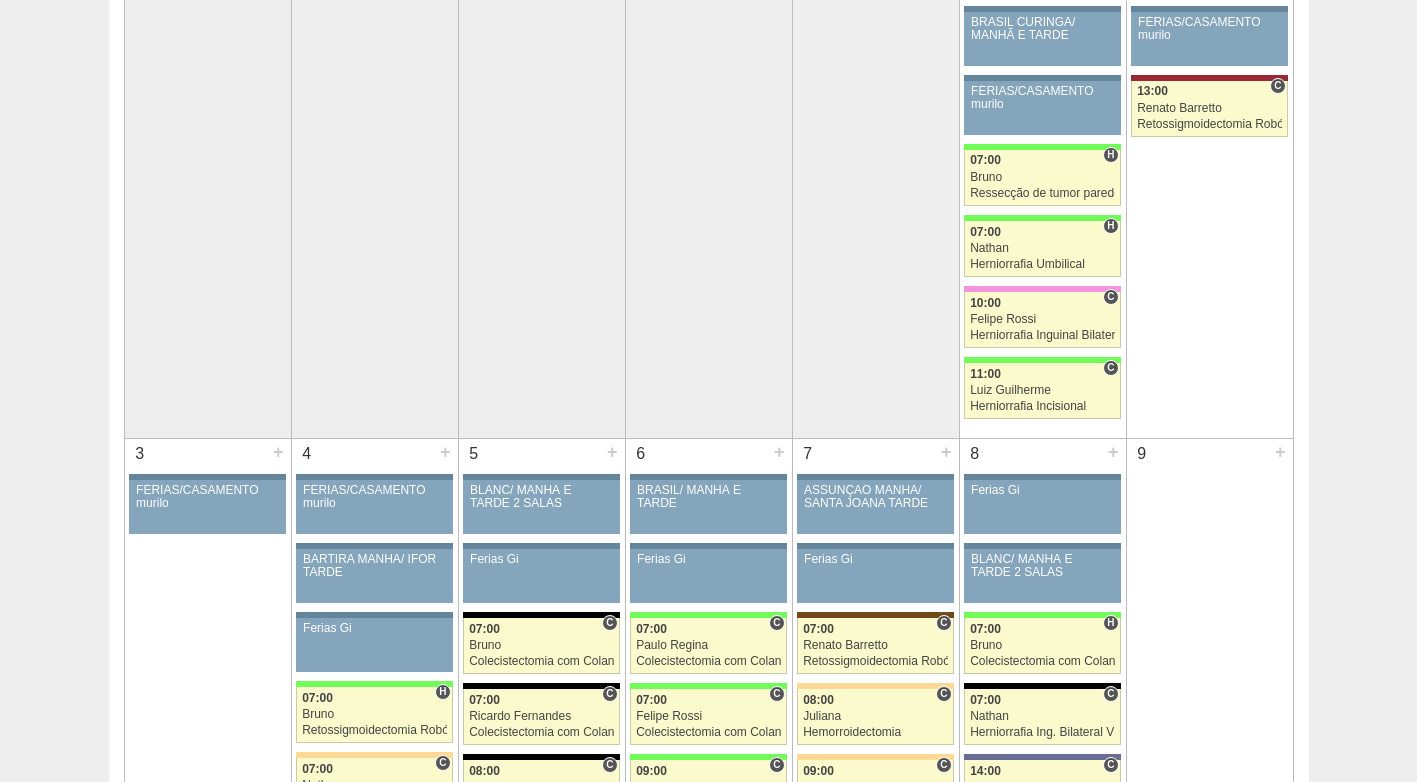 scroll, scrollTop: 0, scrollLeft: 0, axis: both 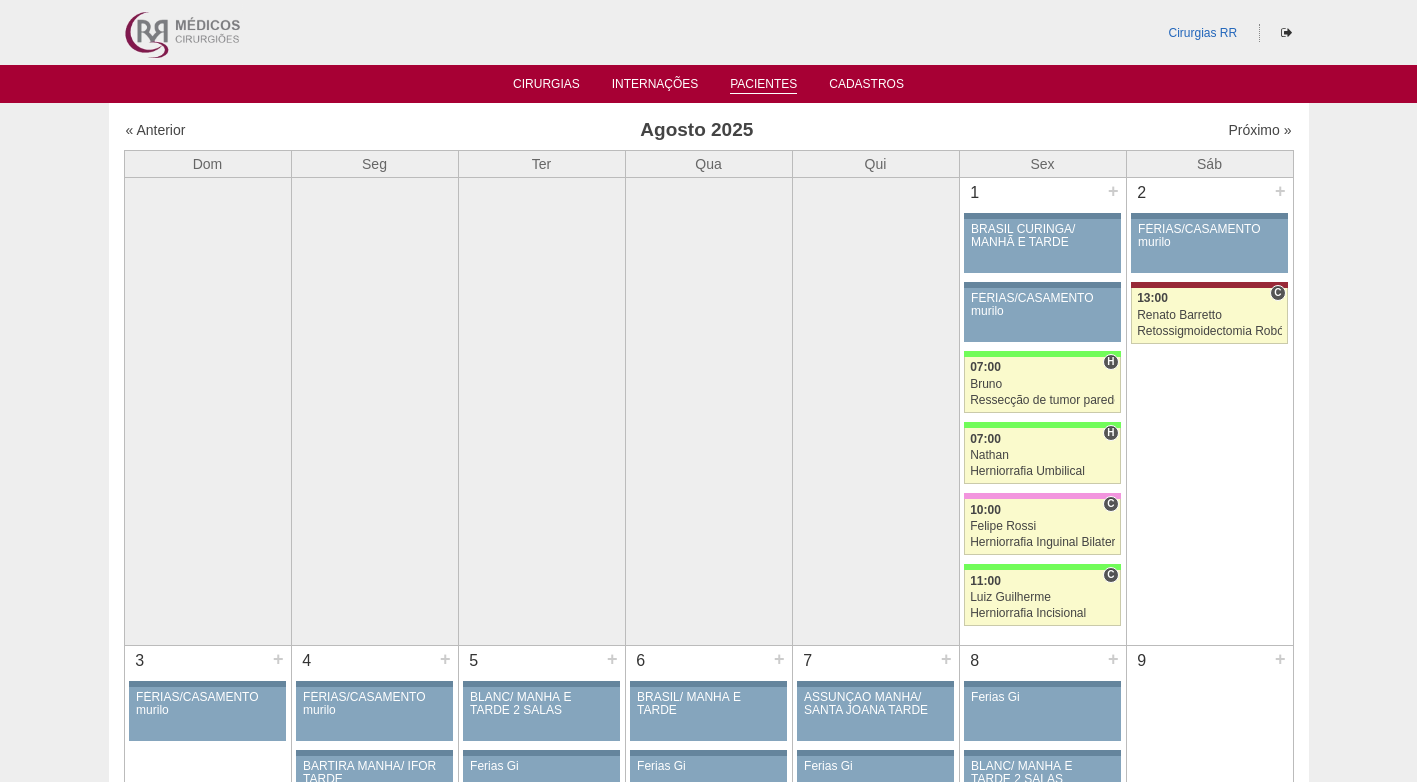 click on "Pacientes" at bounding box center (763, 85) 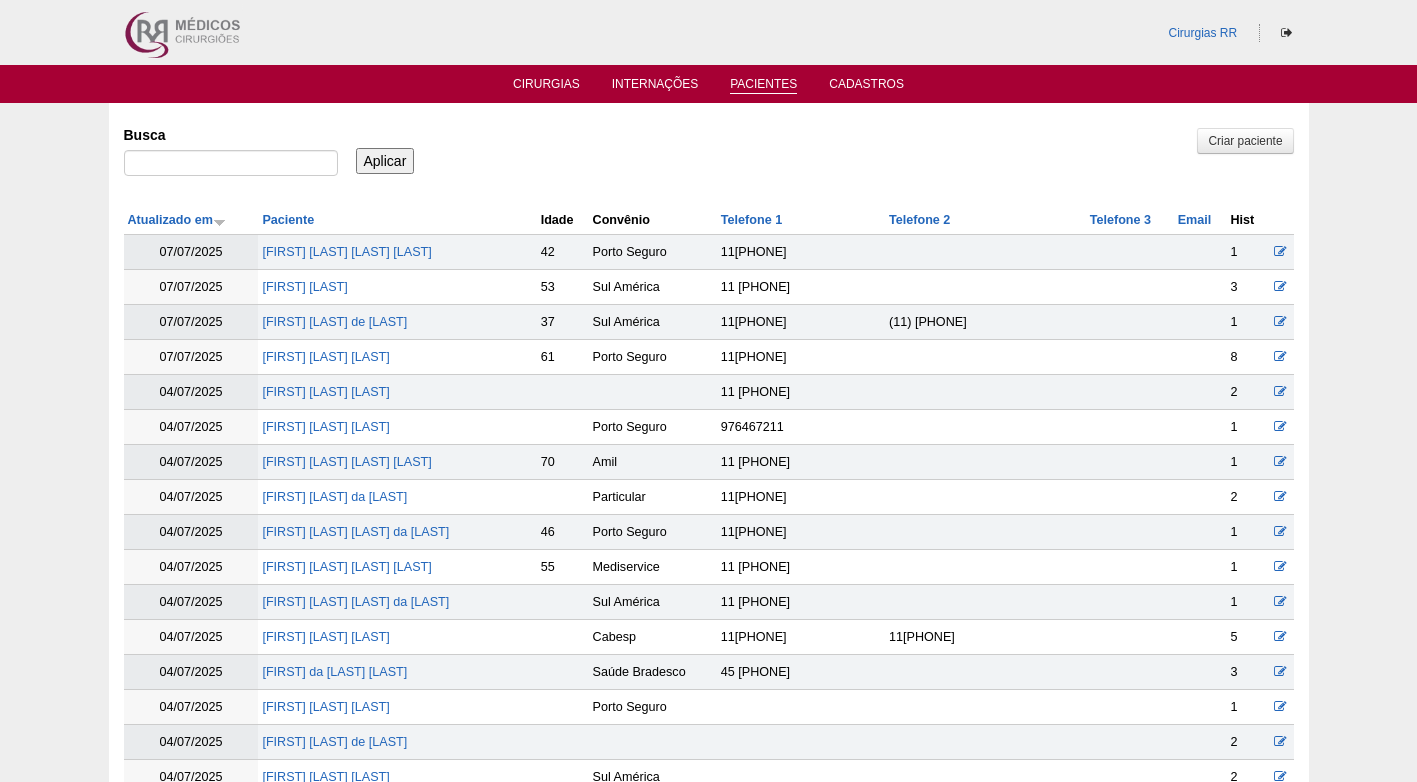 scroll, scrollTop: 0, scrollLeft: 0, axis: both 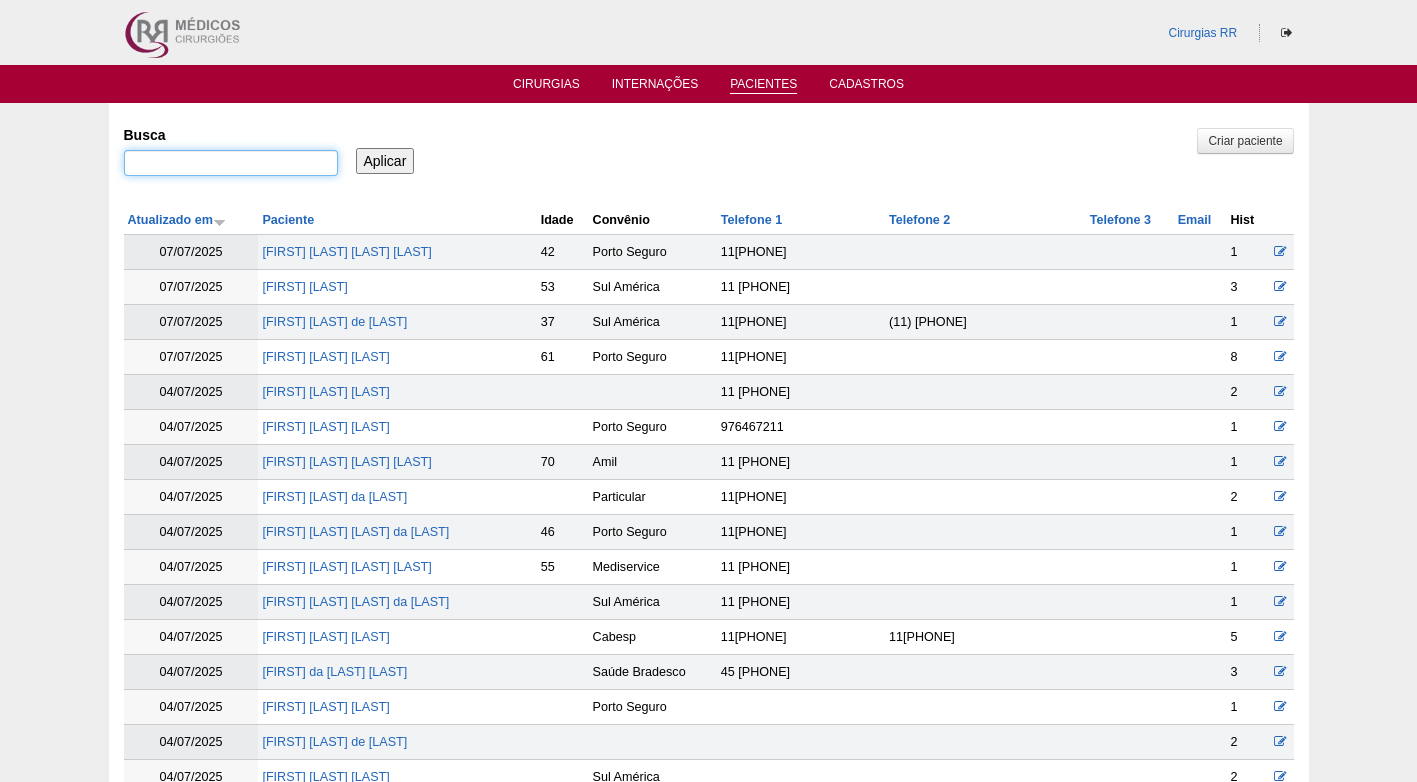 click on "Busca" at bounding box center [231, 163] 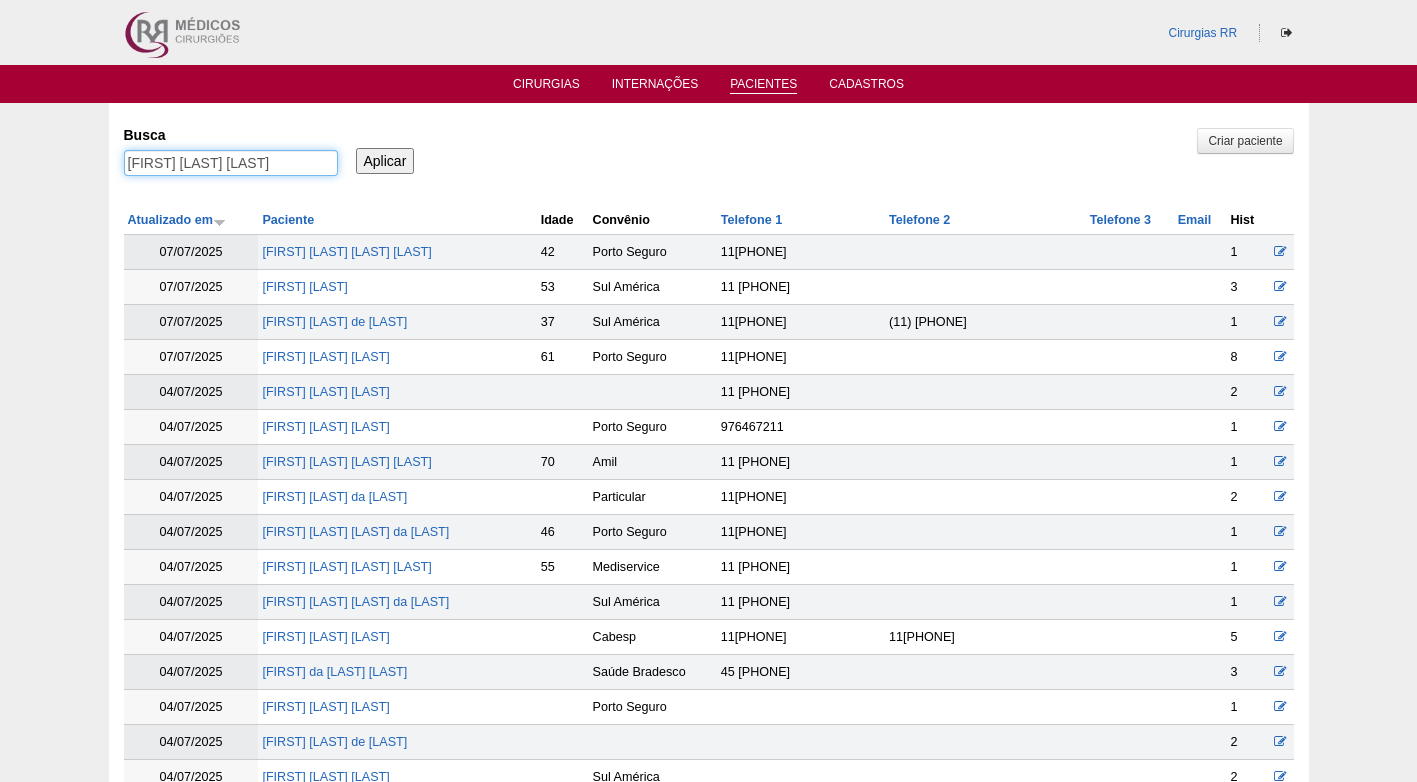 type on "[FIRST] [LAST] [LAST]" 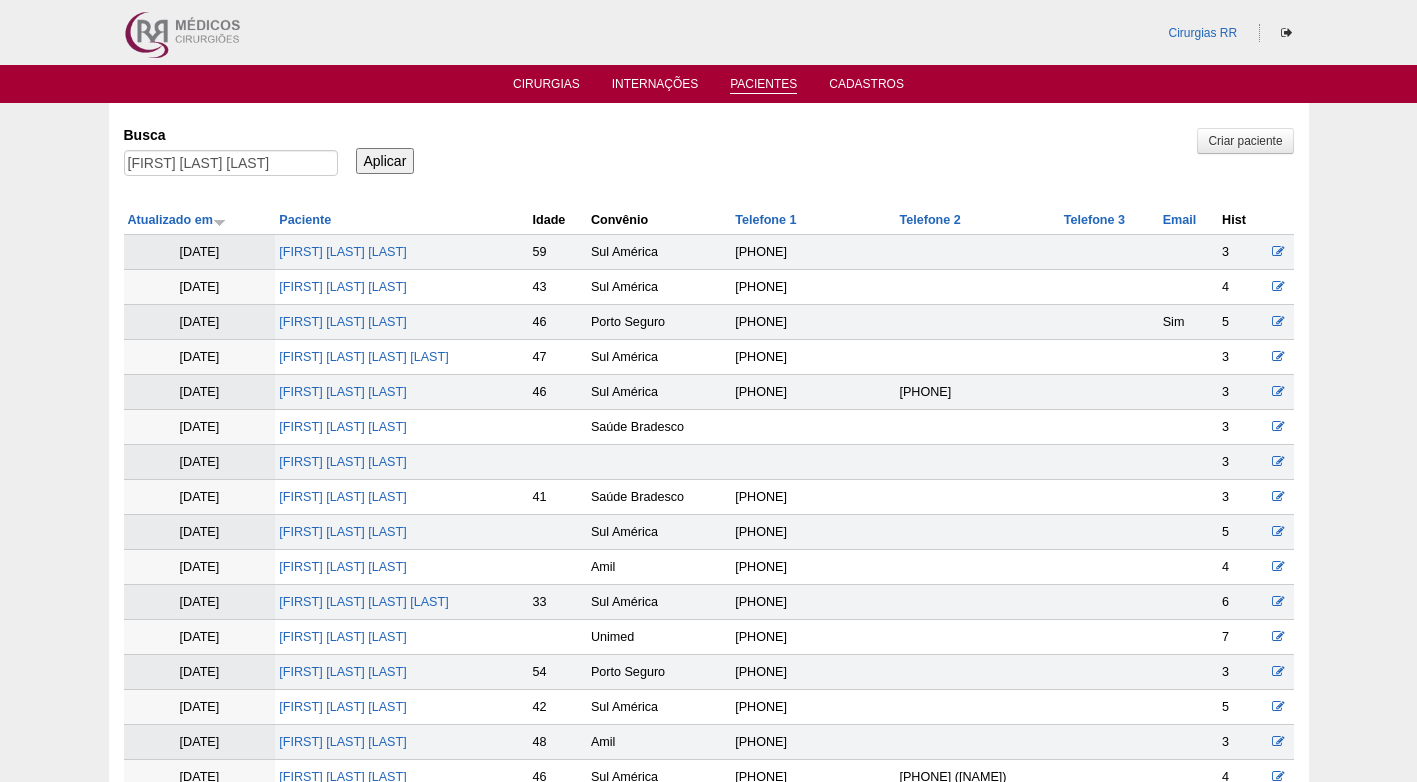 scroll, scrollTop: 0, scrollLeft: 0, axis: both 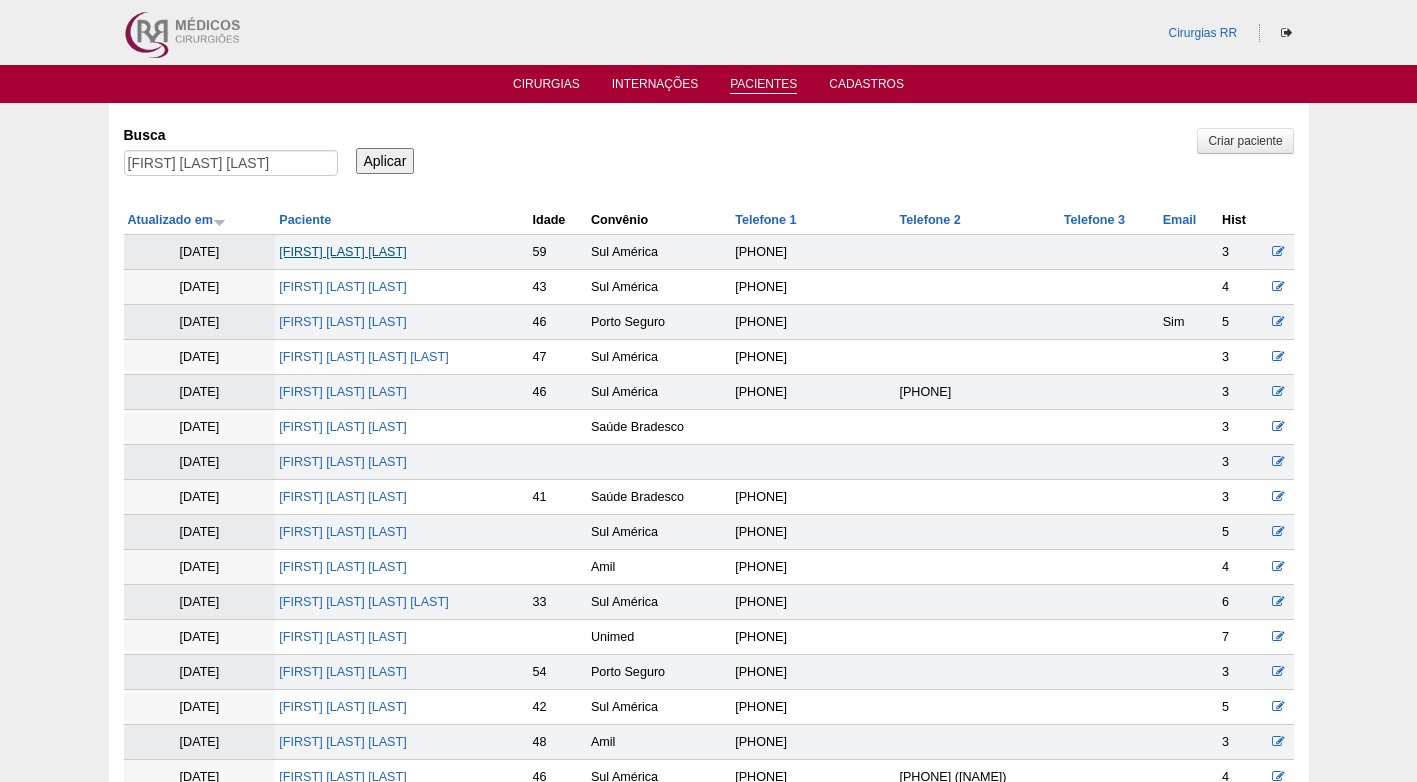 click on "[FIRST] [LAST] [LAST]" at bounding box center [342, 252] 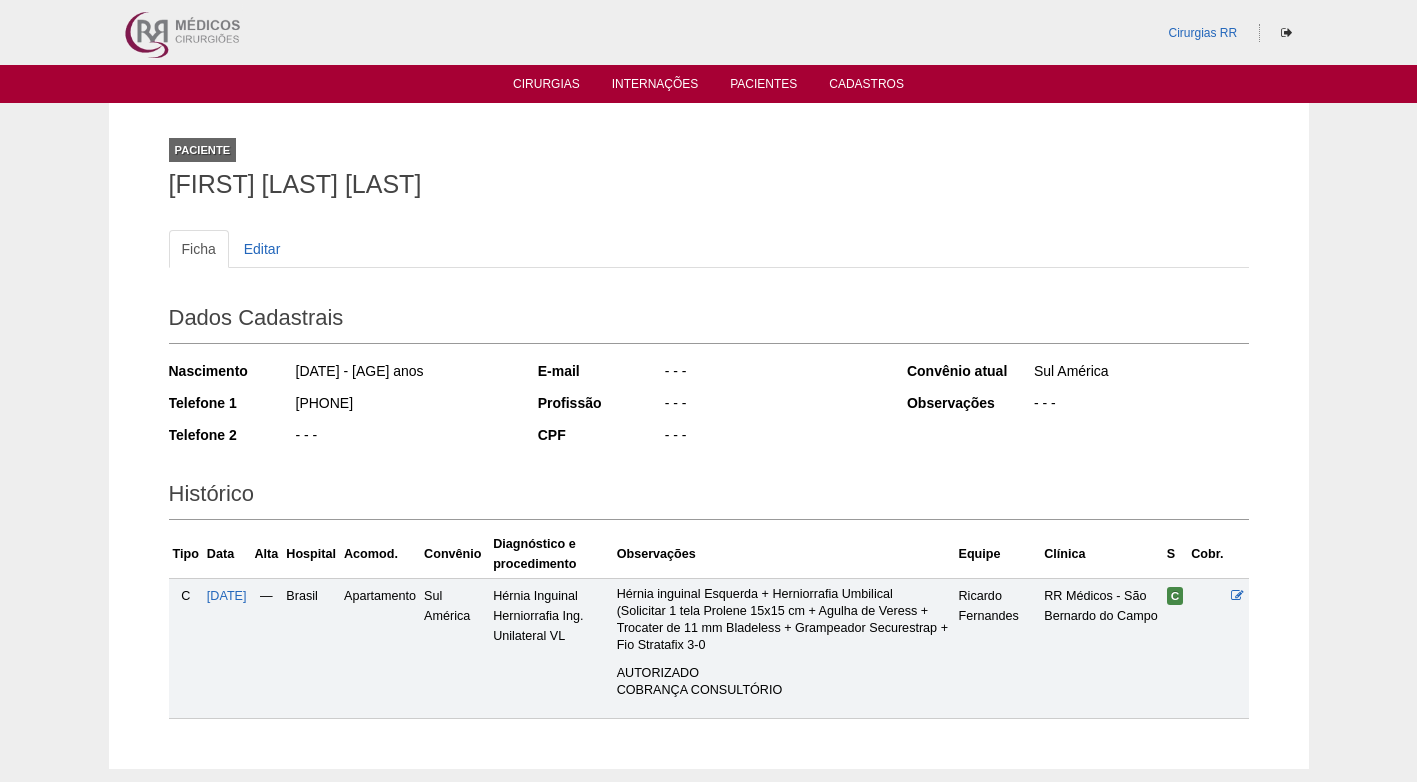 scroll, scrollTop: 0, scrollLeft: 0, axis: both 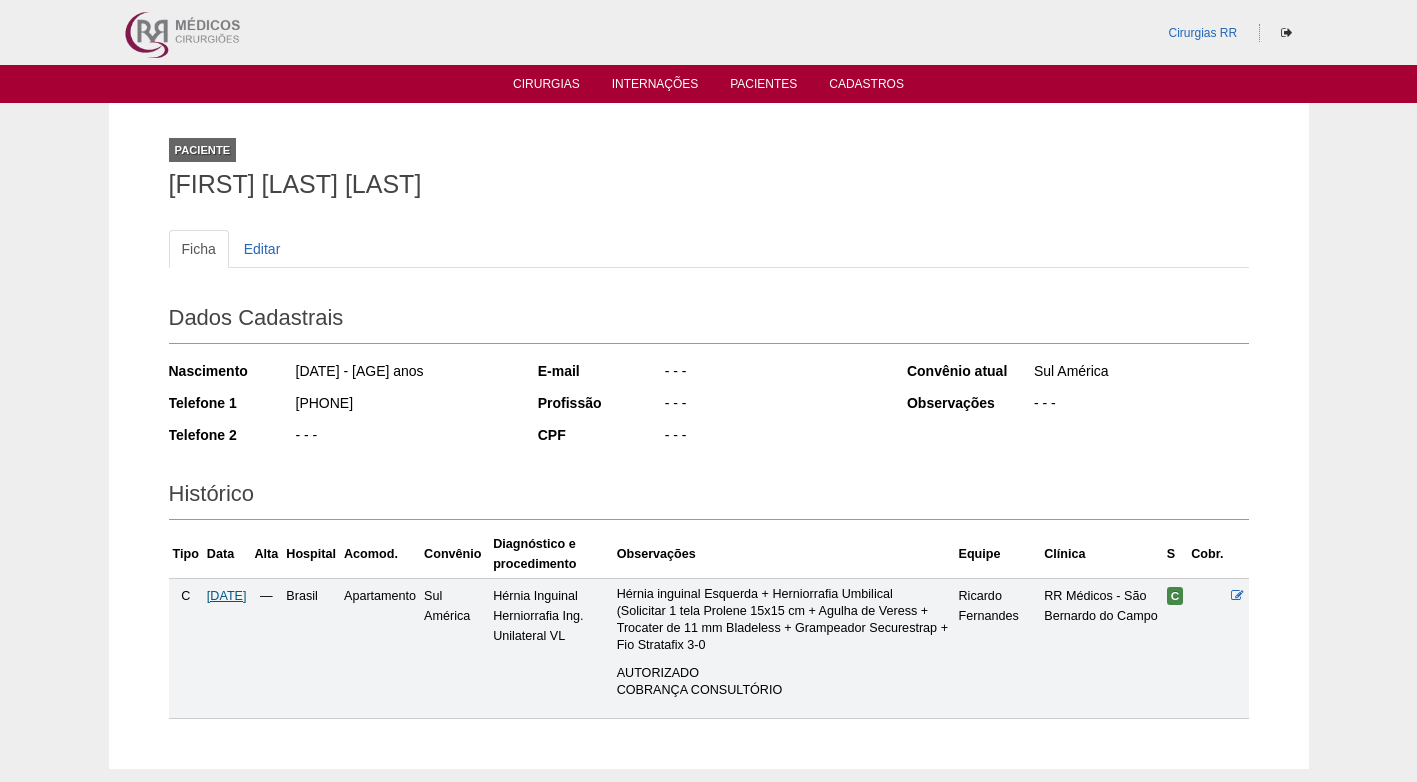 click on "[DATE]" at bounding box center (227, 596) 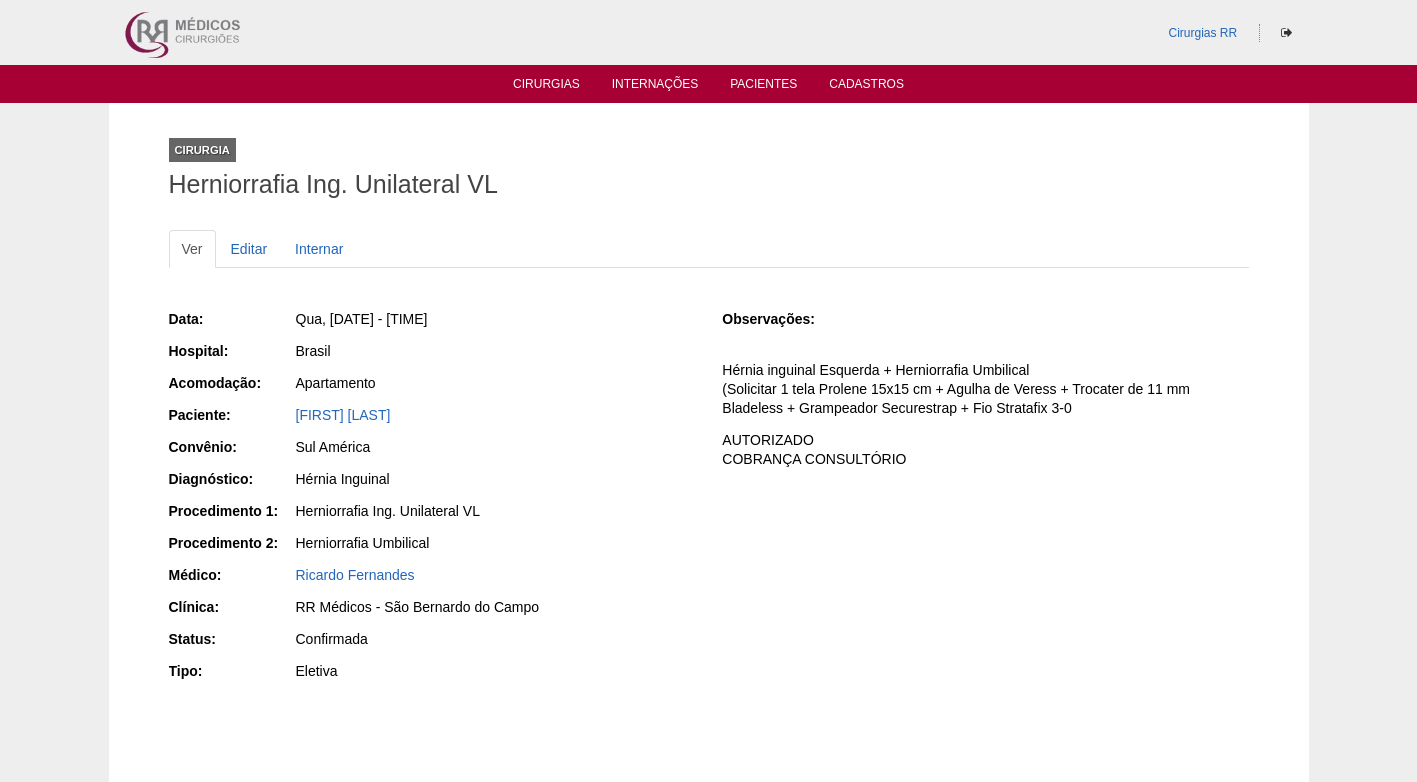 scroll, scrollTop: 0, scrollLeft: 0, axis: both 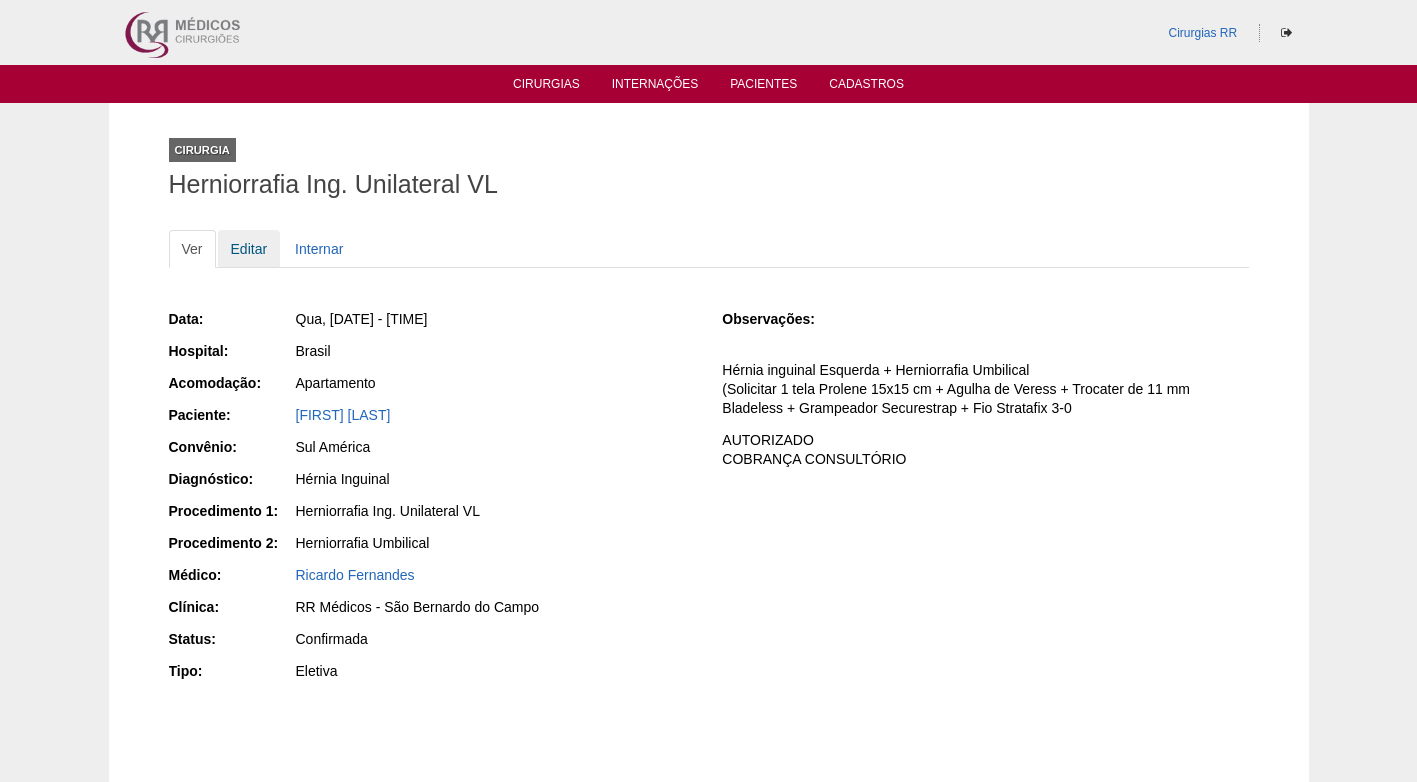 click on "Editar" at bounding box center [249, 249] 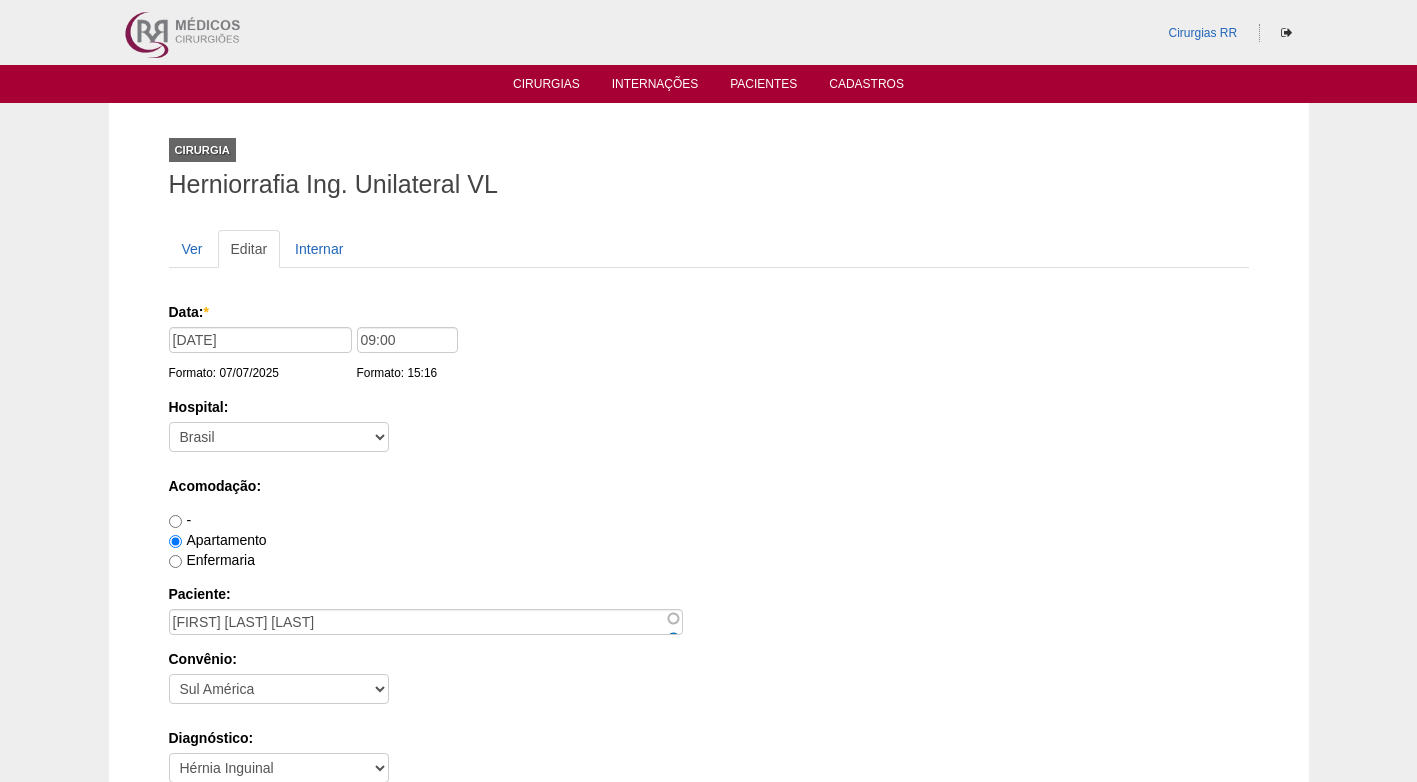 scroll, scrollTop: 0, scrollLeft: 0, axis: both 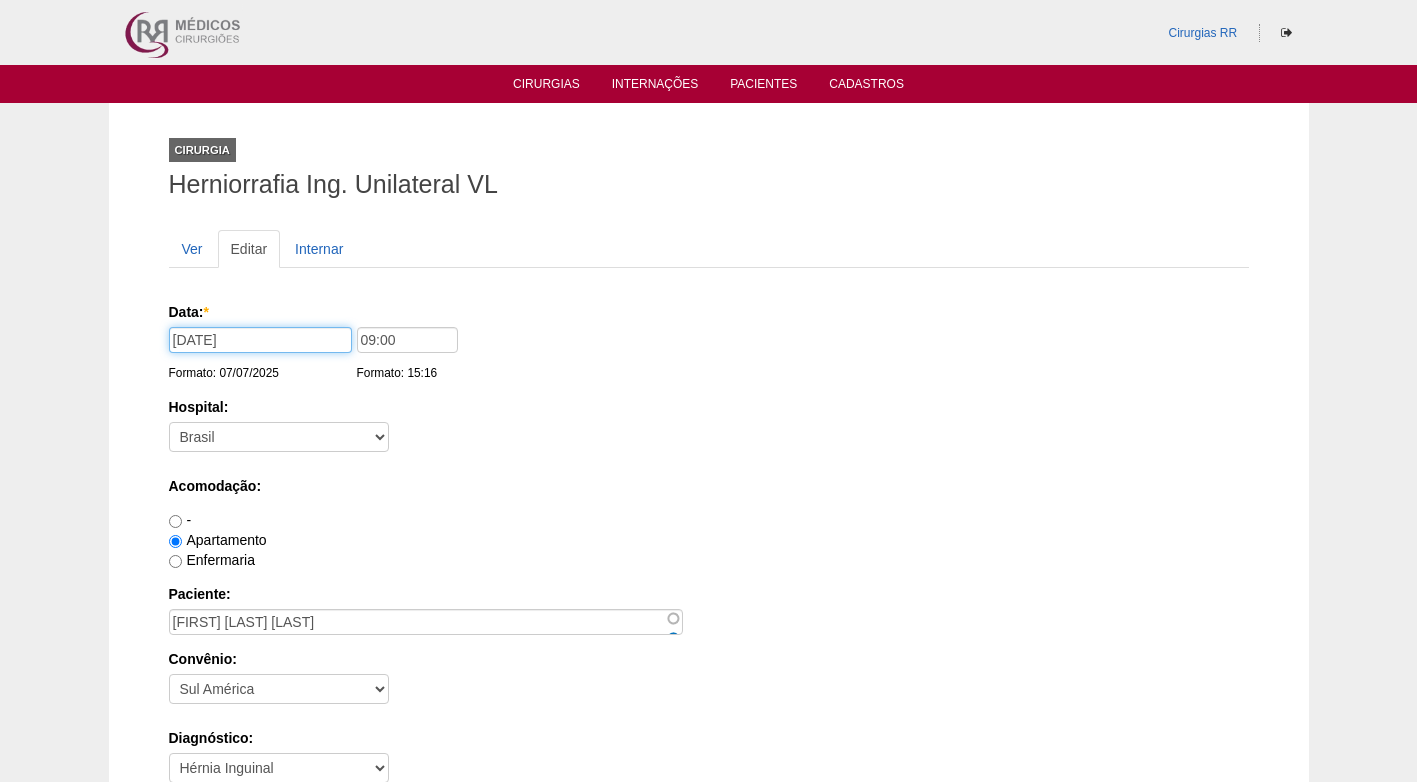 click on "27/08/2025" at bounding box center (260, 340) 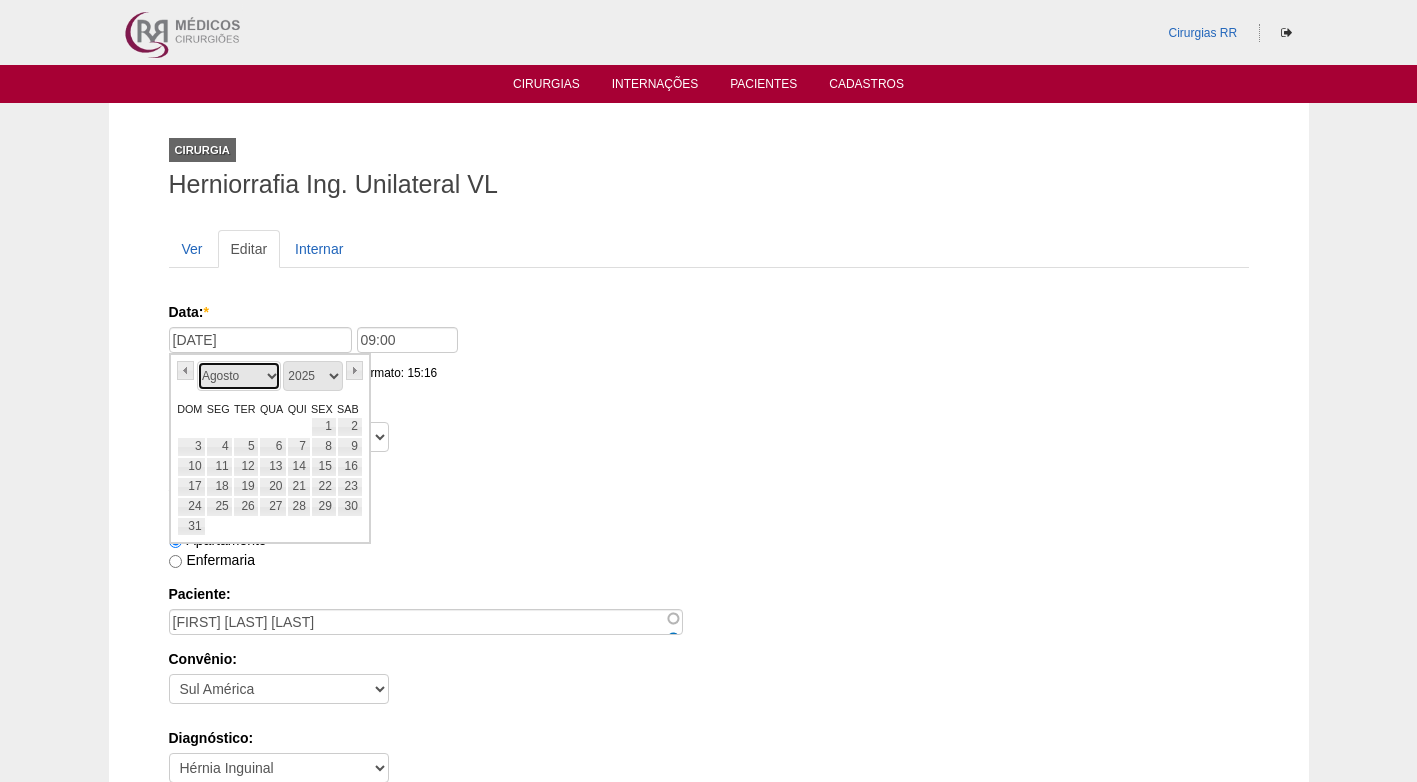 click on "Janeiro Fevereiro Março Abril Maio Junho Julho Agosto Setembro Outubro Novembro Dezembro" at bounding box center (239, 376) 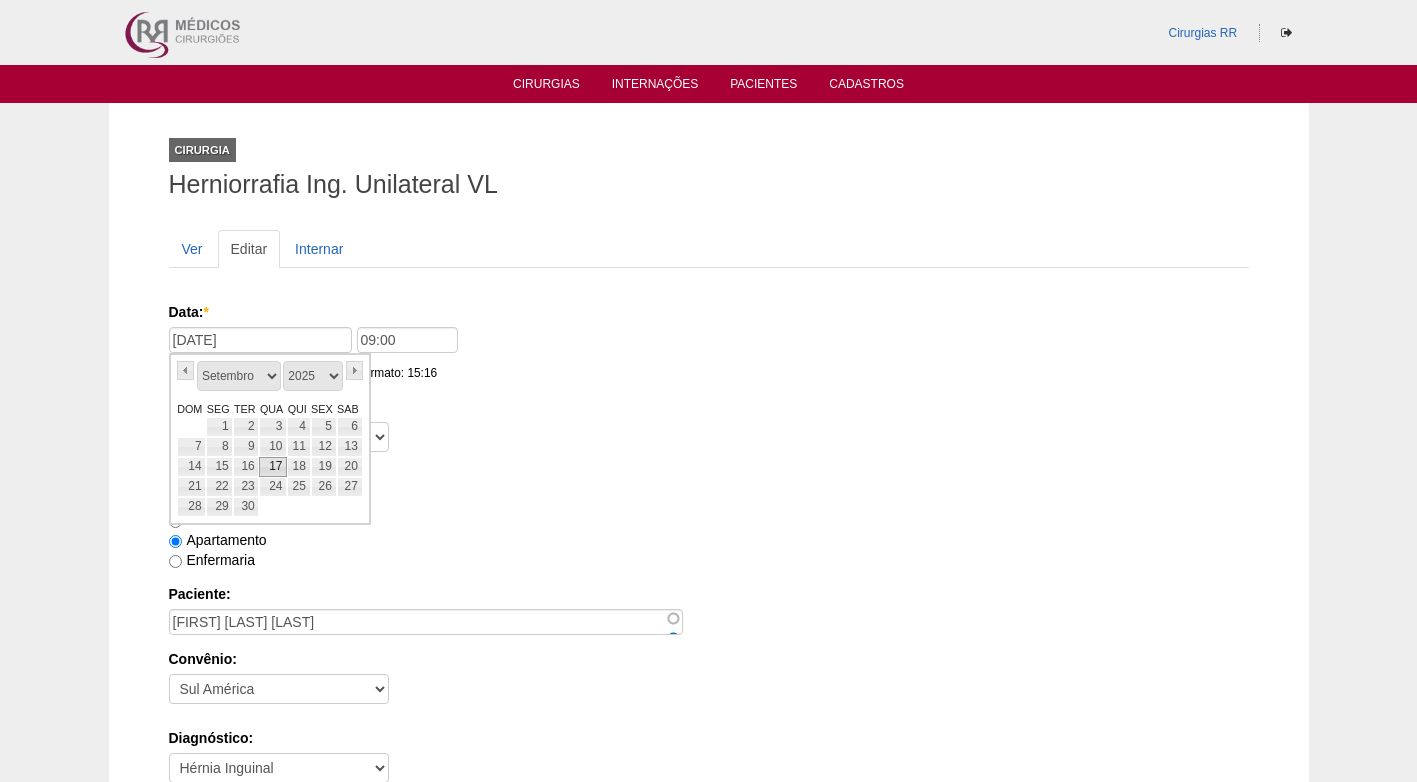 click on "17" at bounding box center [273, 467] 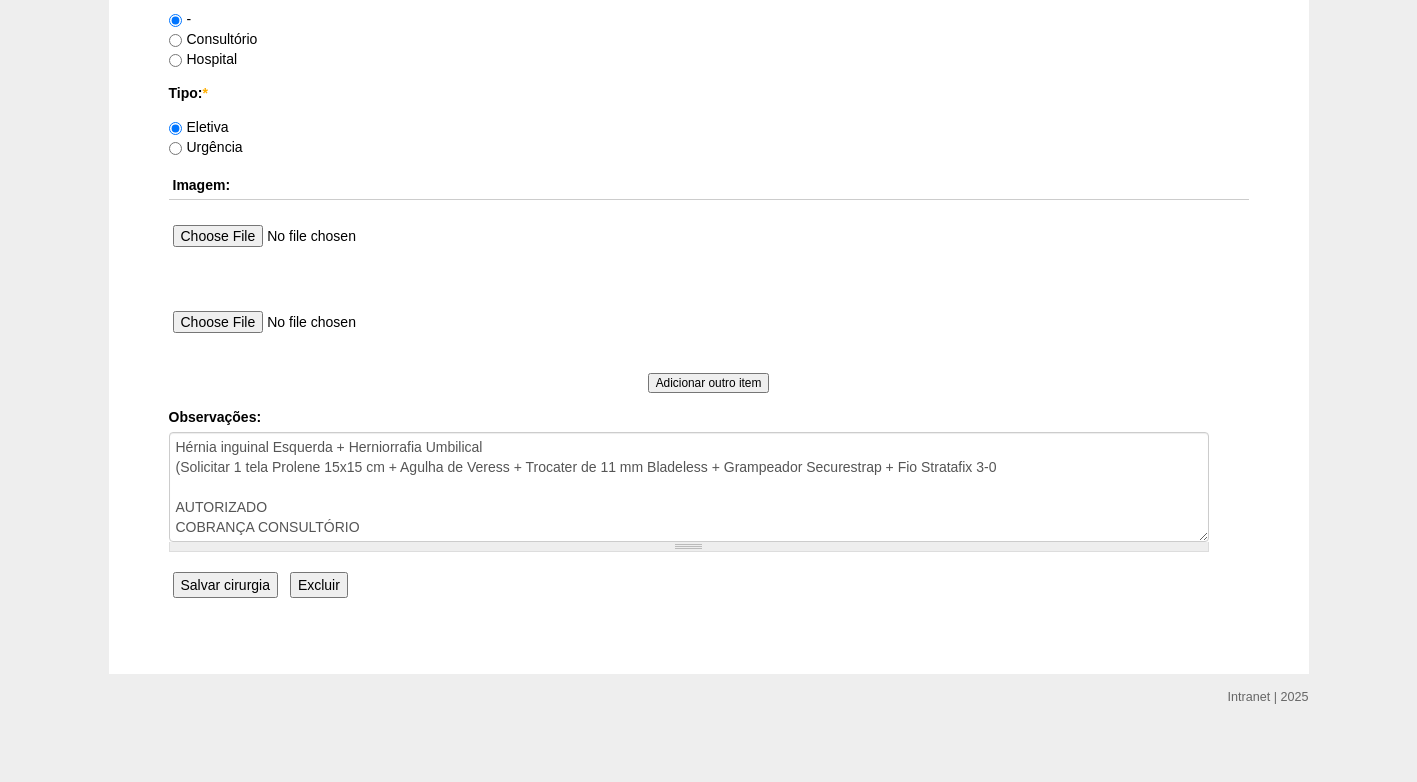 scroll, scrollTop: 1795, scrollLeft: 0, axis: vertical 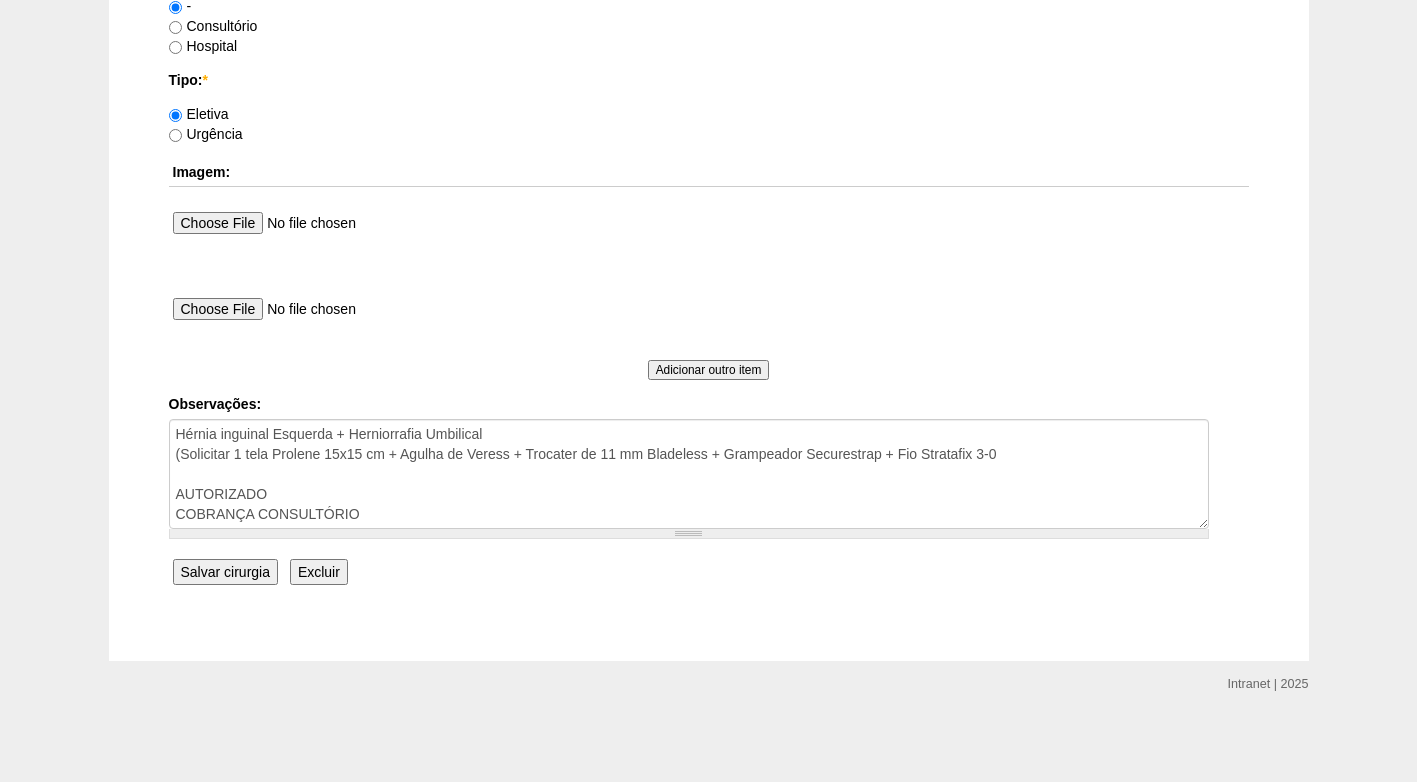 click on "Salvar cirurgia" at bounding box center (225, 572) 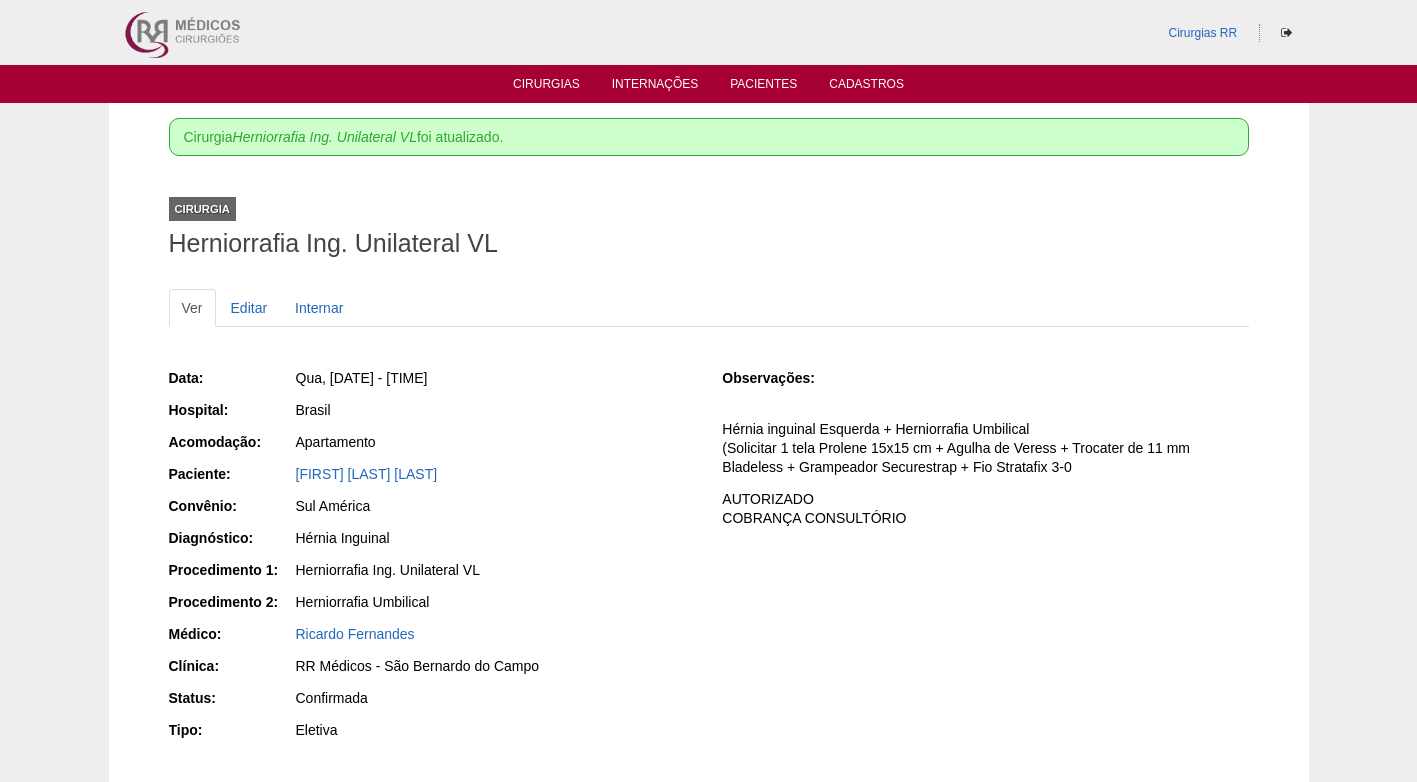 scroll, scrollTop: 0, scrollLeft: 0, axis: both 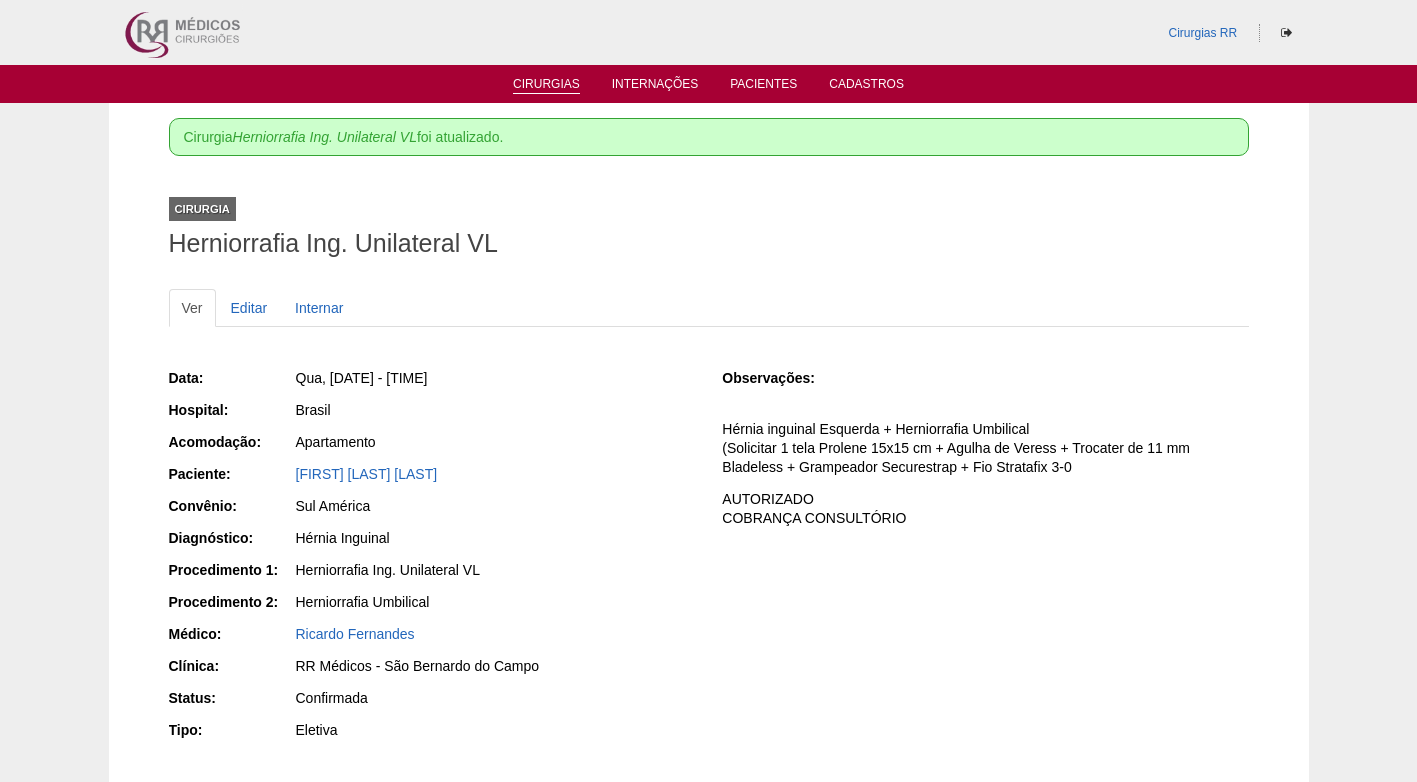 click on "Cirurgias" at bounding box center (546, 85) 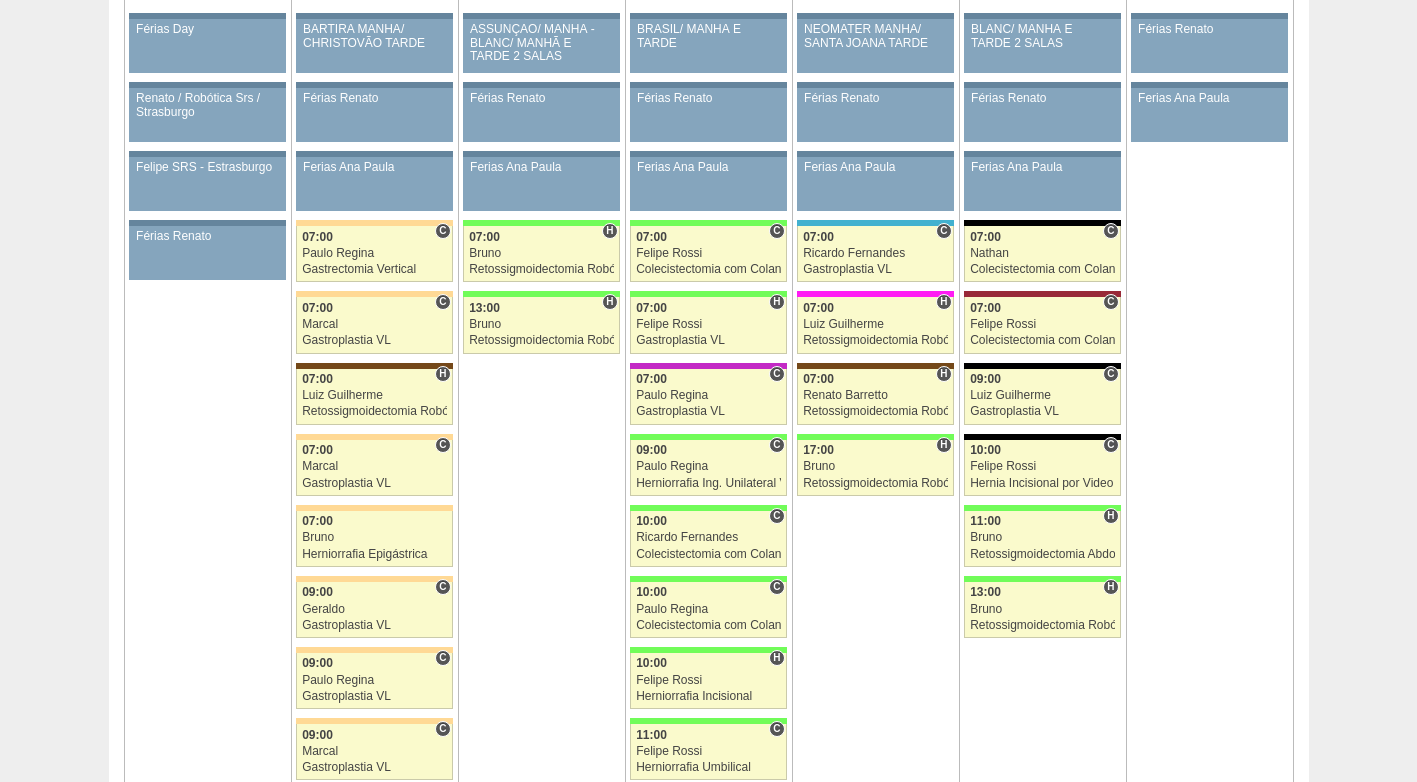 scroll, scrollTop: 3600, scrollLeft: 0, axis: vertical 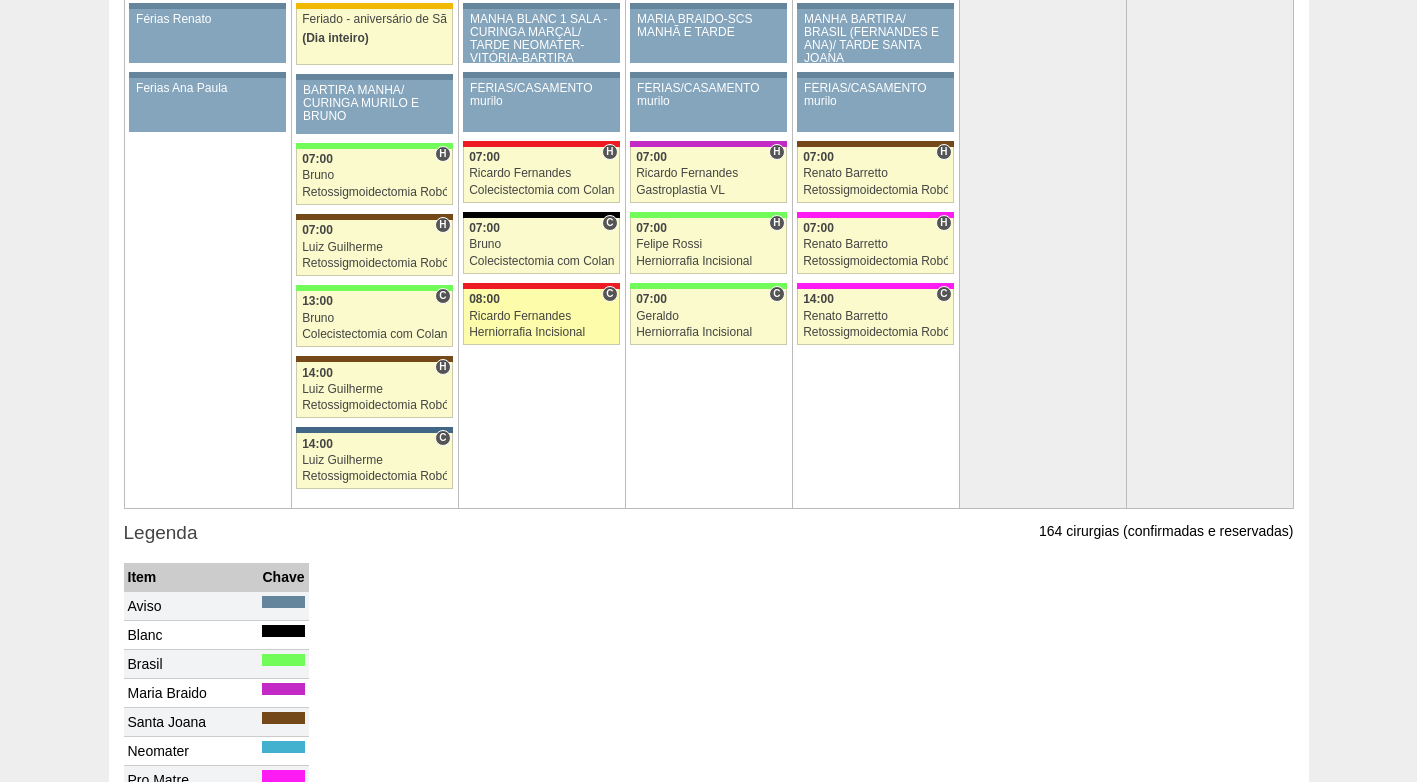 click on "08:00" at bounding box center [541, 299] 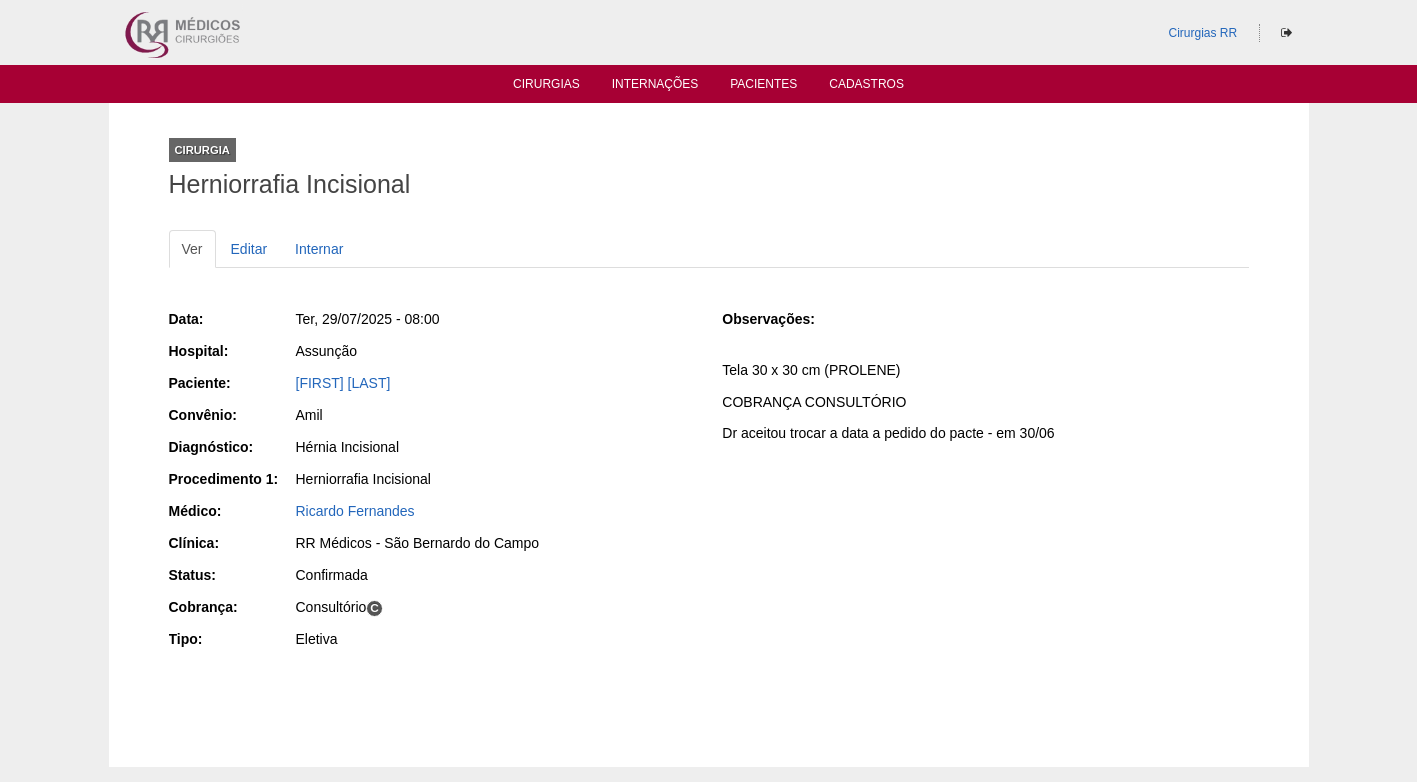 scroll, scrollTop: 0, scrollLeft: 0, axis: both 